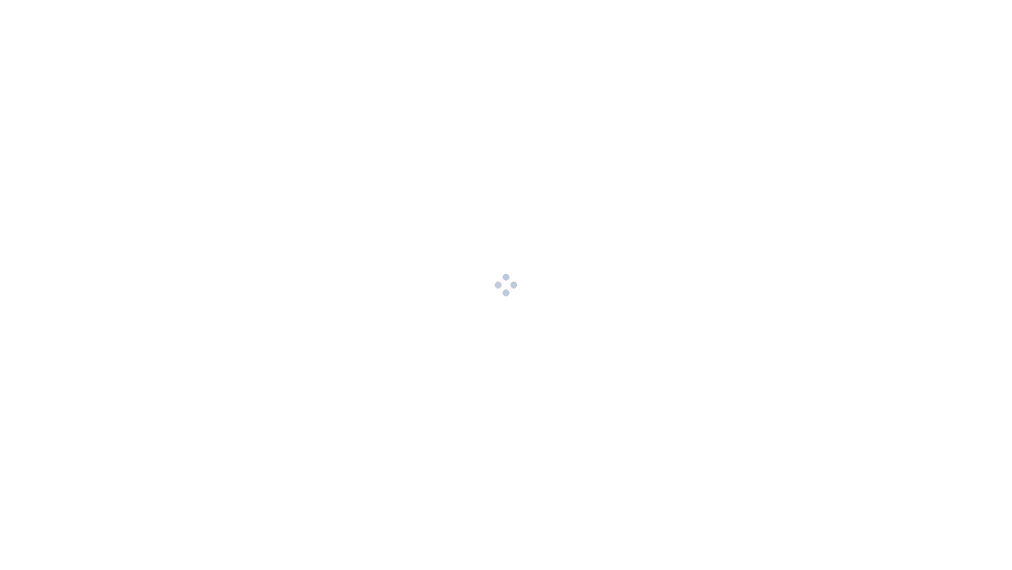 scroll, scrollTop: 0, scrollLeft: 0, axis: both 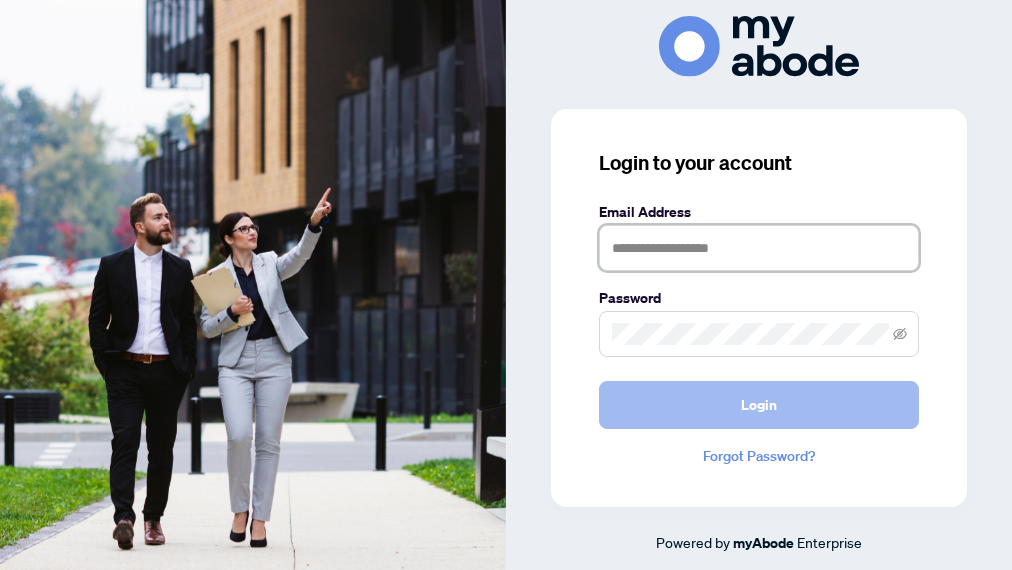 type on "**********" 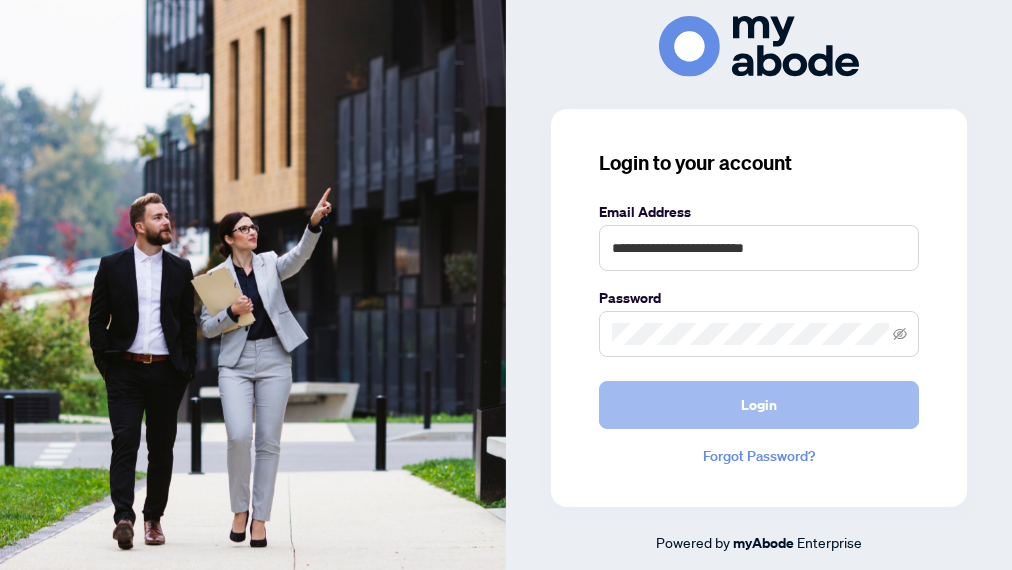 click on "Login" at bounding box center [759, 405] 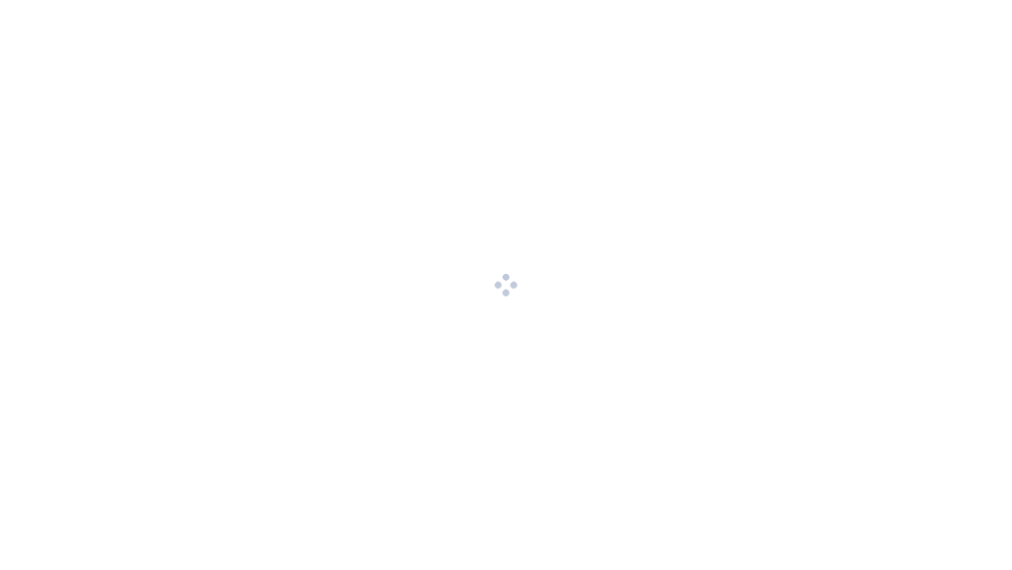 scroll, scrollTop: 0, scrollLeft: 0, axis: both 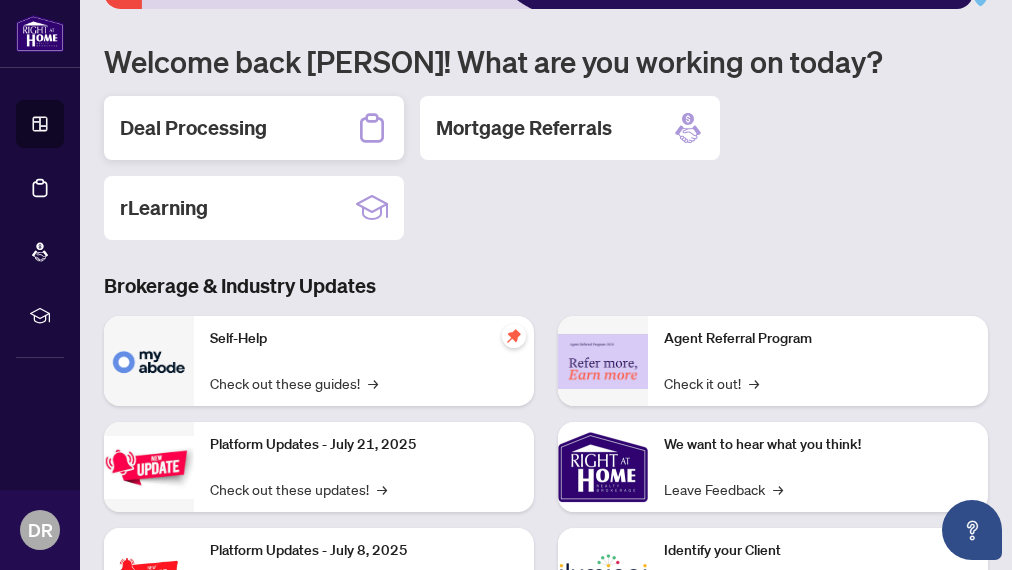 click on "Deal Processing" at bounding box center [193, 128] 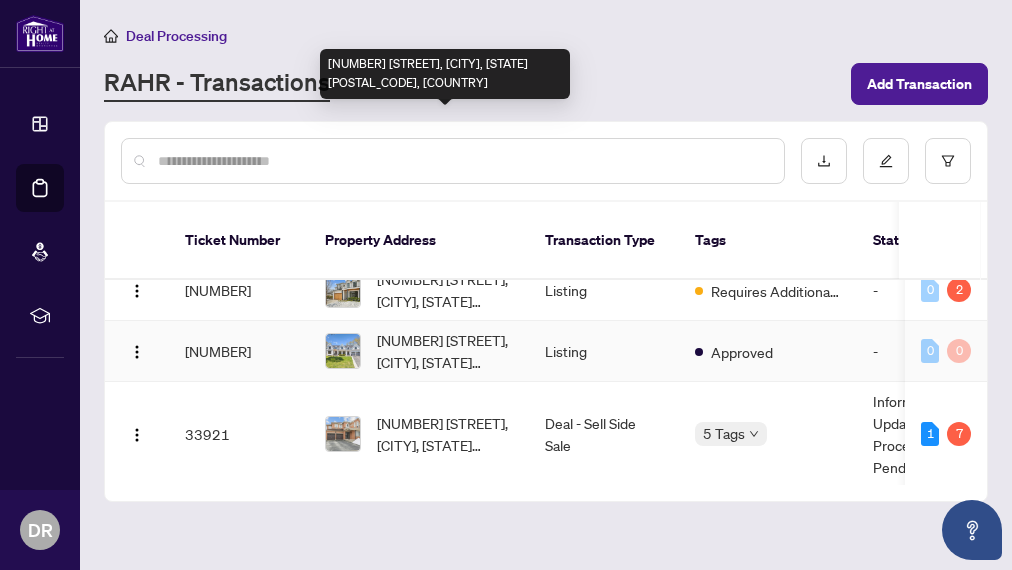scroll, scrollTop: 167, scrollLeft: 0, axis: vertical 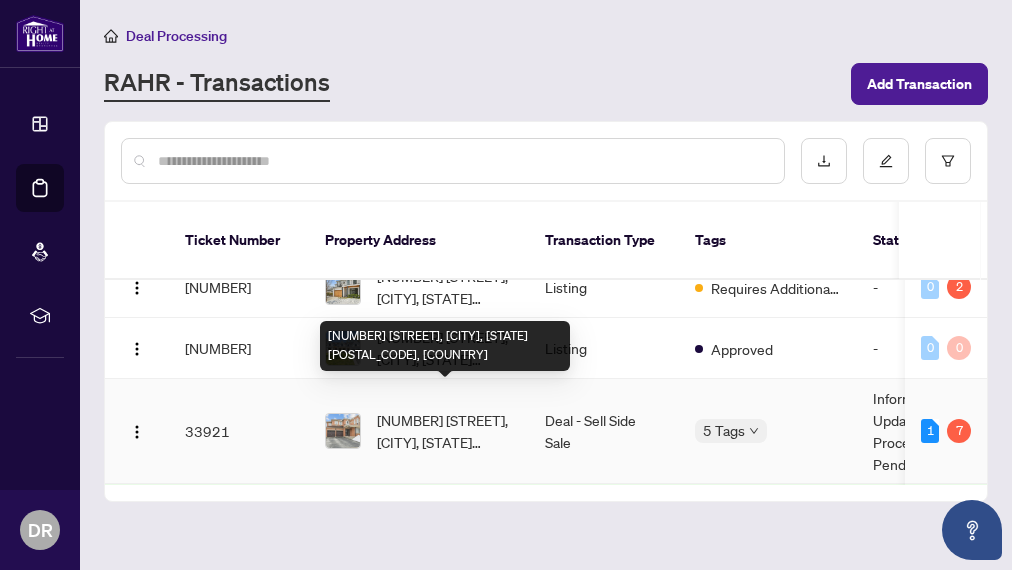 click on "[NUMBER] [STREET], [CITY], [STATE] [POSTAL_CODE], [COUNTRY]" at bounding box center [445, 431] 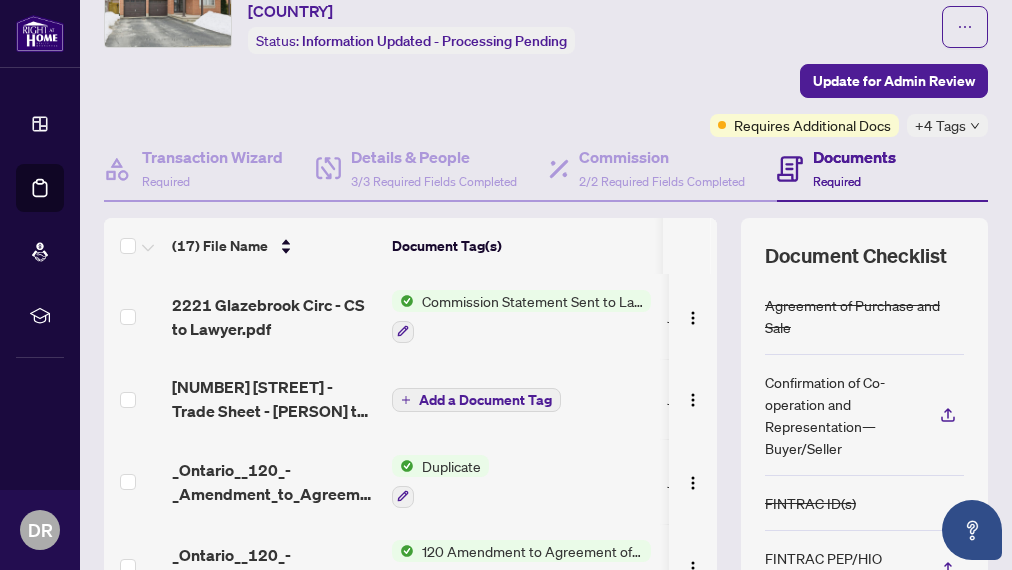 scroll, scrollTop: 252, scrollLeft: 0, axis: vertical 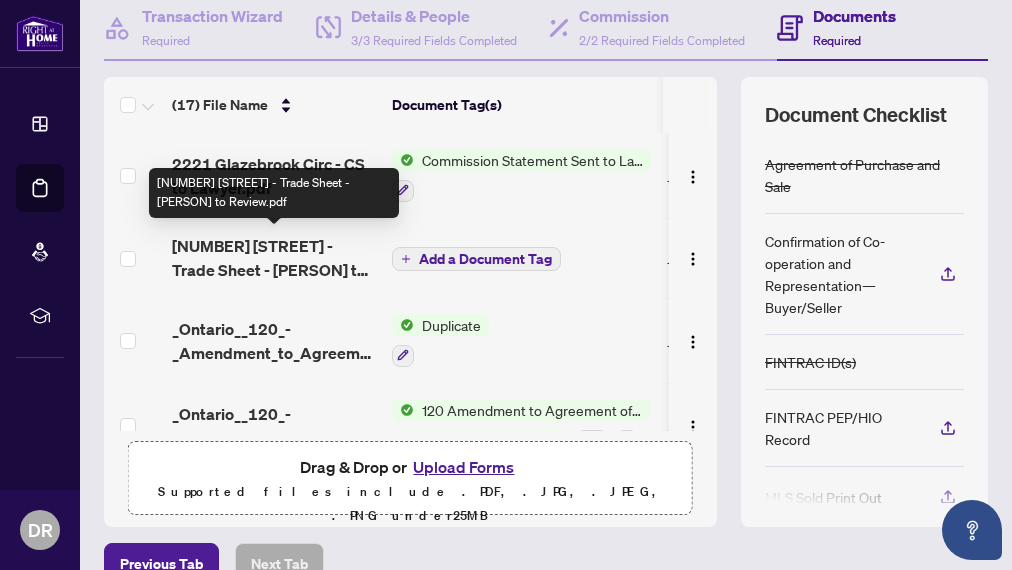 click on "[NUMBER] [STREET] - Trade Sheet - [PERSON] to Review.pdf" at bounding box center (274, 258) 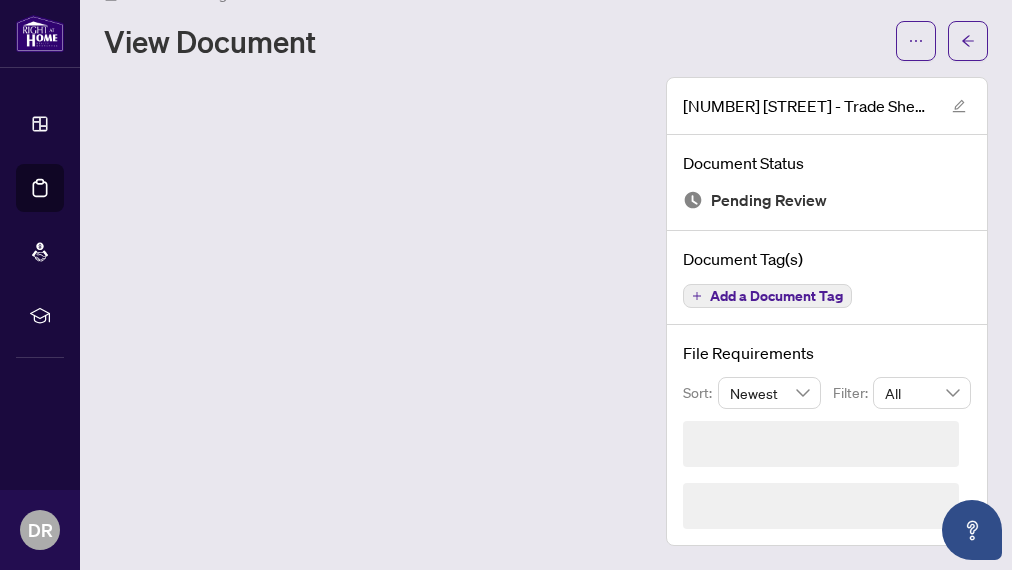 scroll, scrollTop: 0, scrollLeft: 0, axis: both 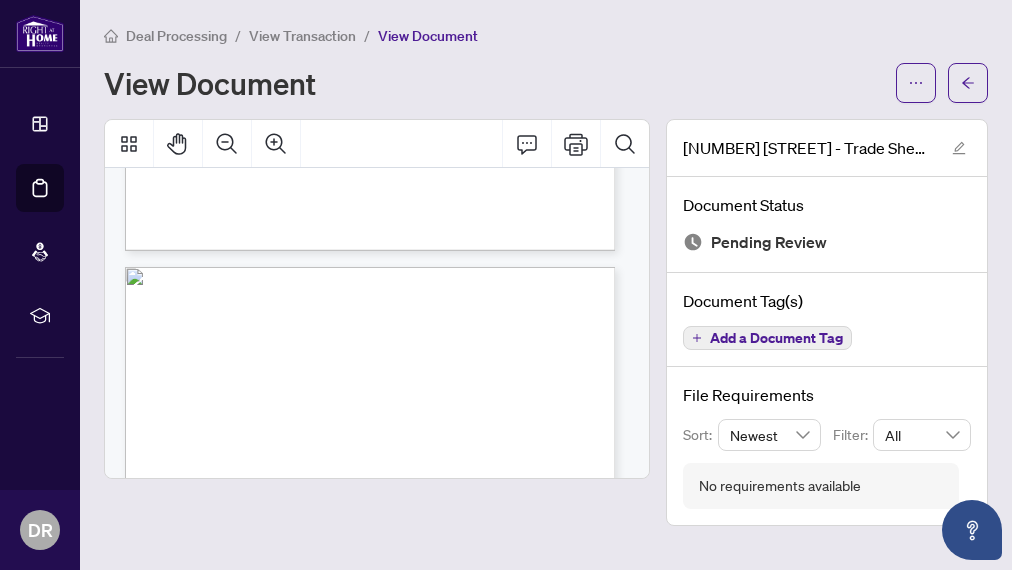 drag, startPoint x: 370, startPoint y: 321, endPoint x: 790, endPoint y: 24, distance: 514.4016 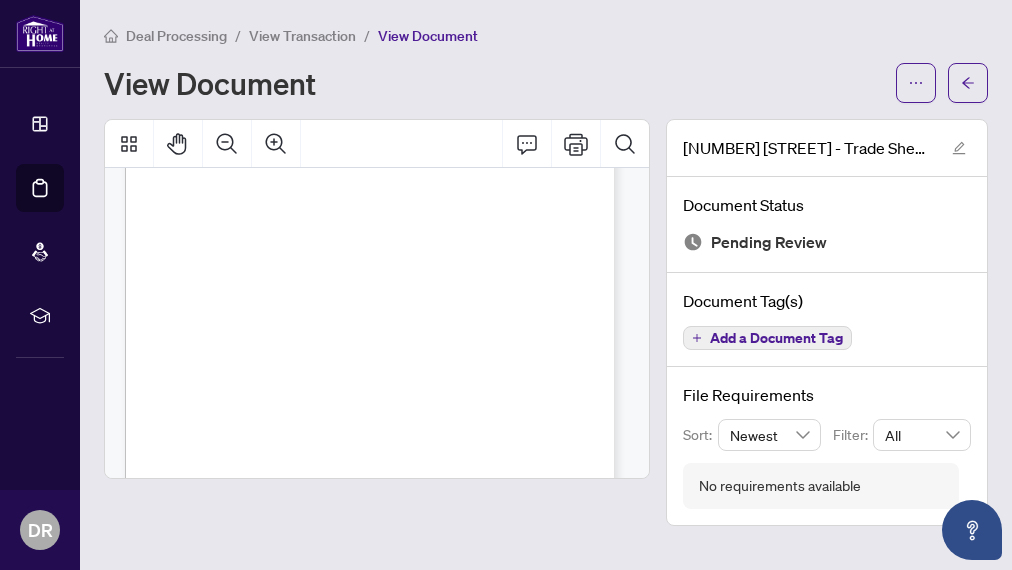 scroll, scrollTop: 0, scrollLeft: 0, axis: both 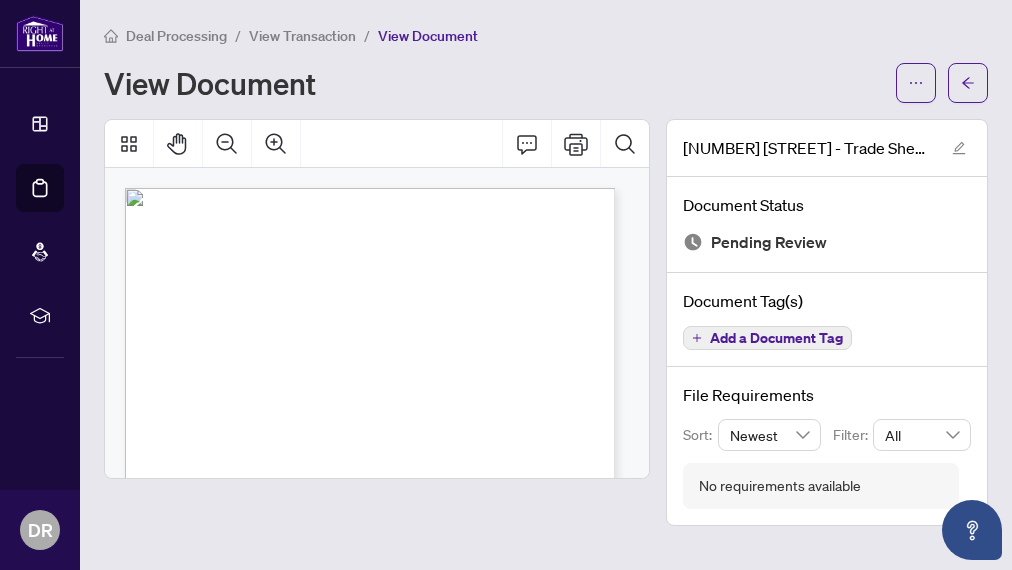 click on "View Document" at bounding box center [546, 83] 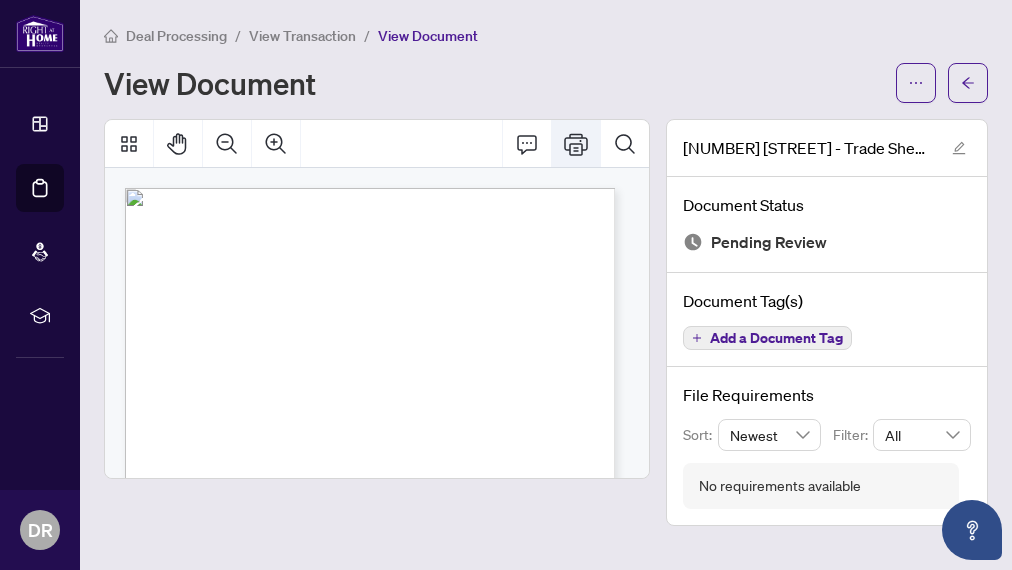 click 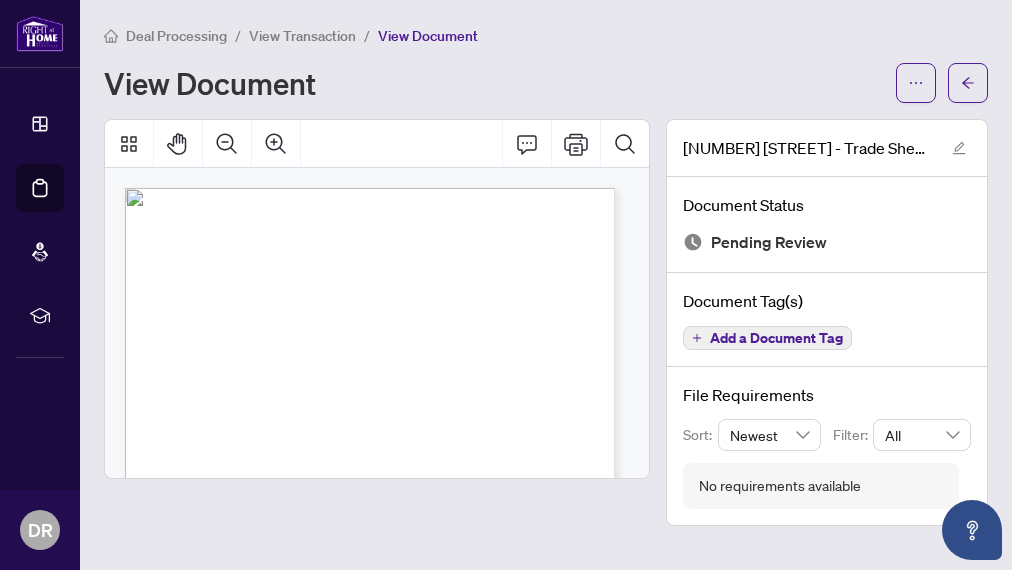 click on "View Transaction" at bounding box center [302, 36] 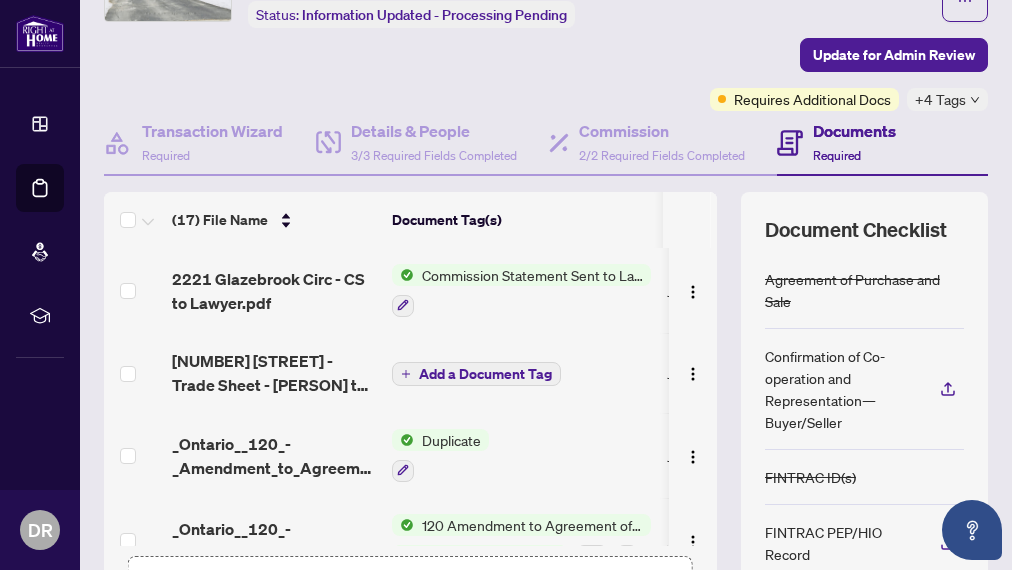 scroll, scrollTop: 140, scrollLeft: 0, axis: vertical 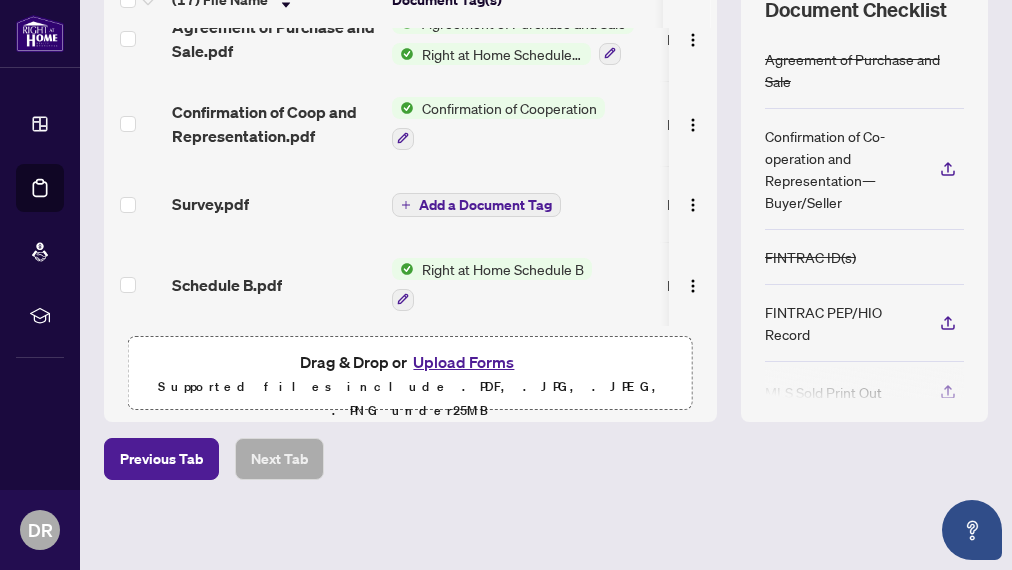 click on "Upload Forms" at bounding box center (463, 362) 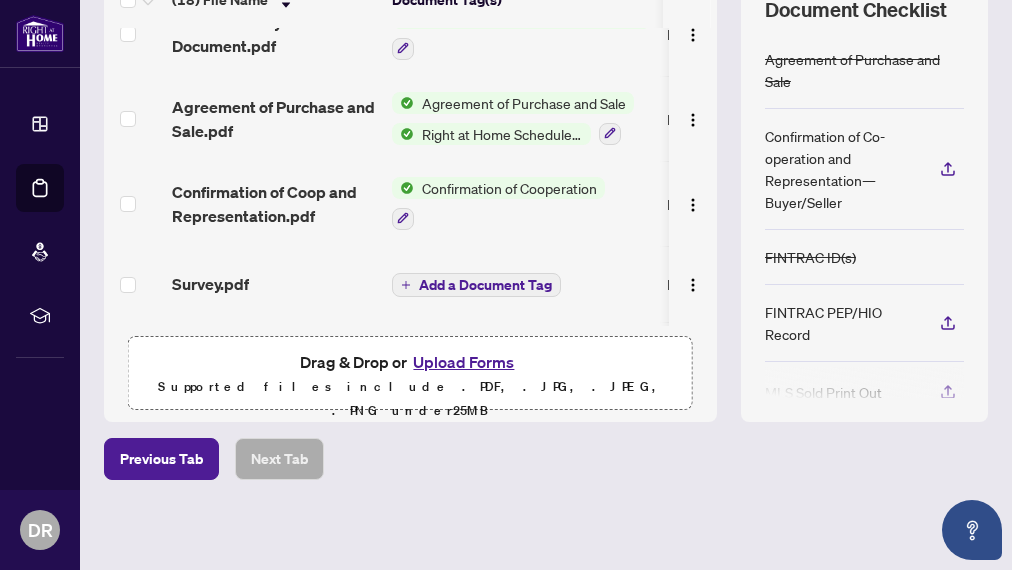 scroll, scrollTop: 0, scrollLeft: 0, axis: both 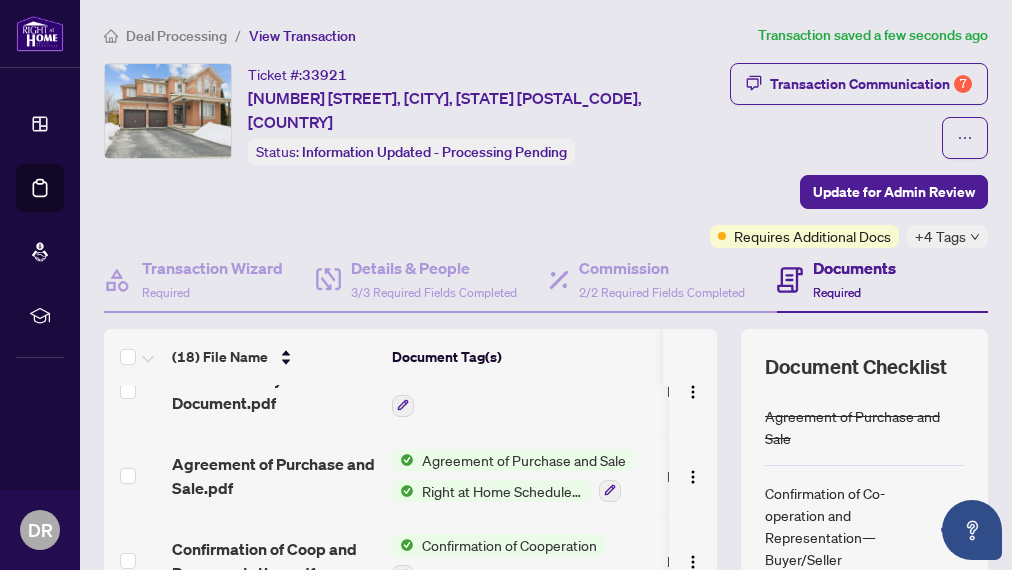 click on "+4 Tags" at bounding box center (940, 236) 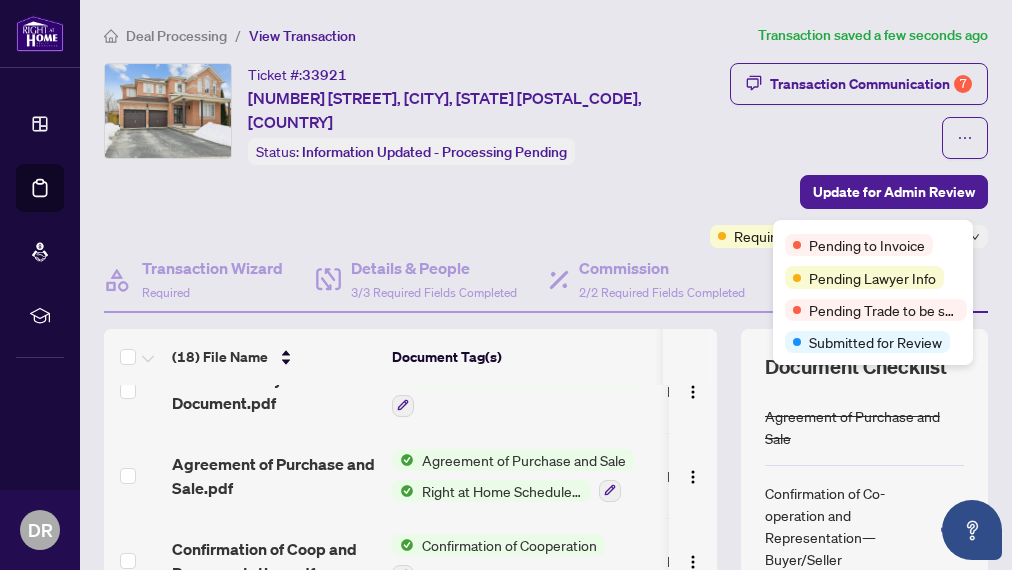 click on "Transaction Communication 7 Update for Admin Review Requires Additional Docs +4 Tags" at bounding box center [841, 155] 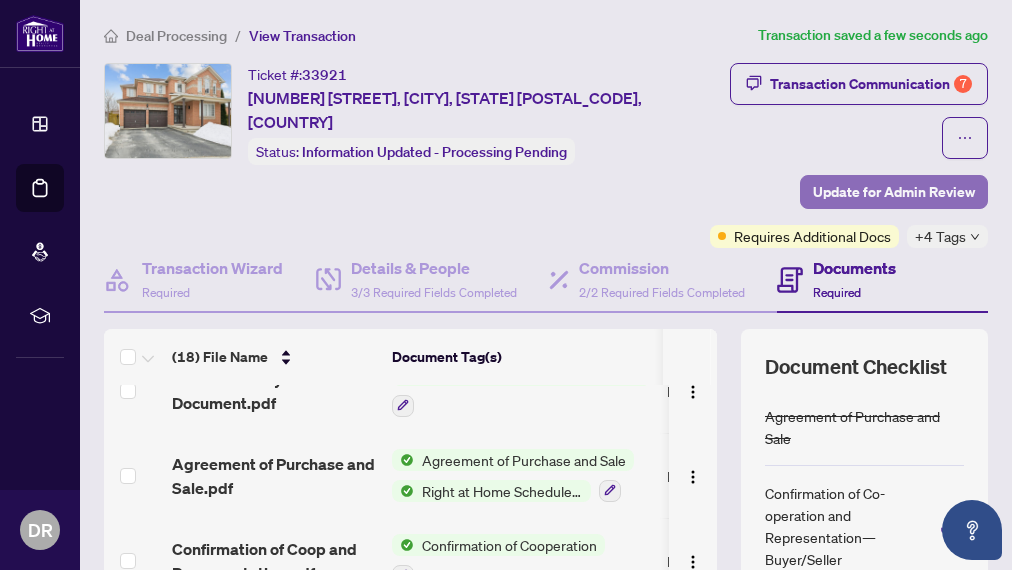 click on "Update for Admin Review" at bounding box center (894, 192) 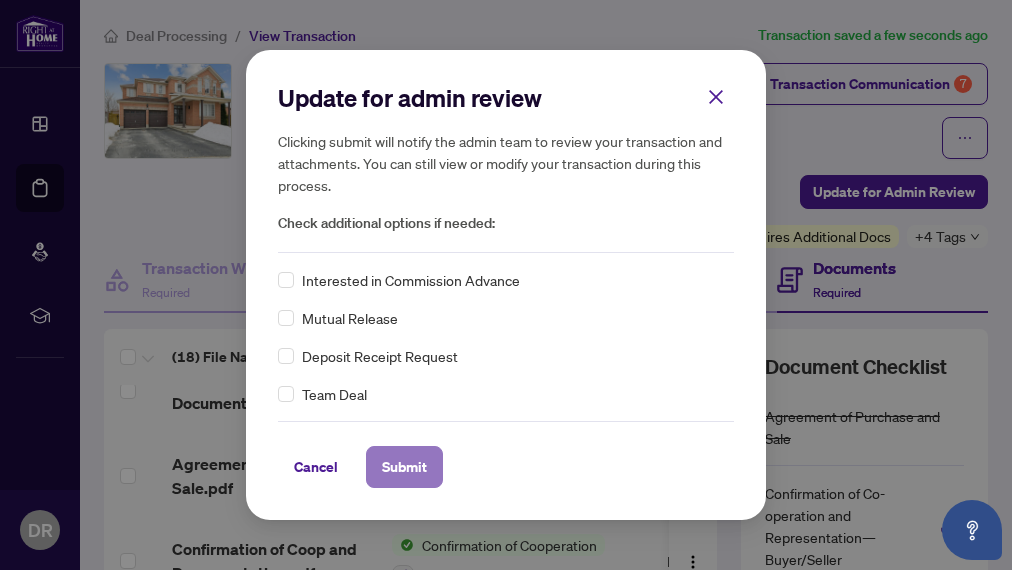 click on "Submit" at bounding box center [404, 467] 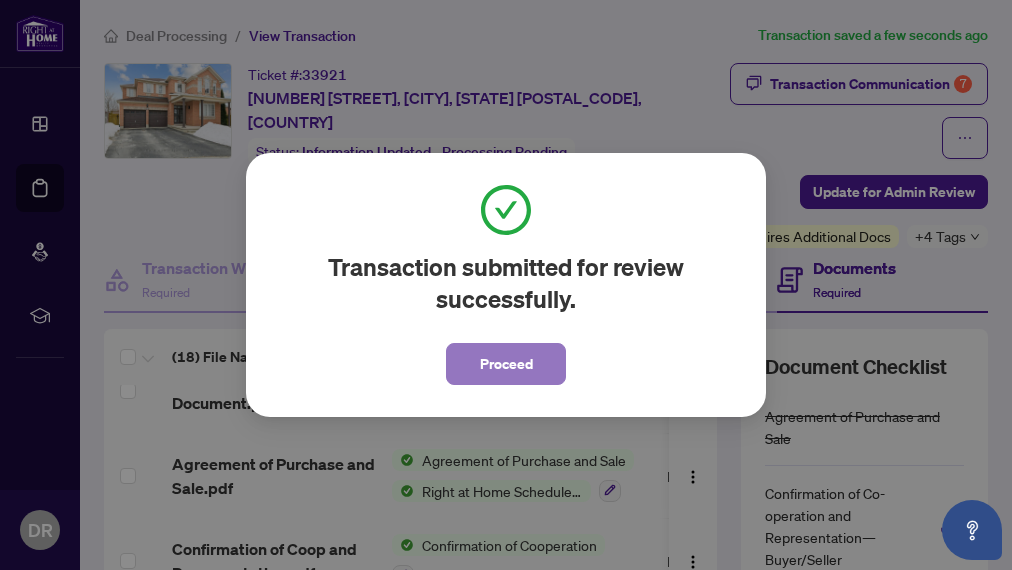 click on "Proceed" at bounding box center (506, 364) 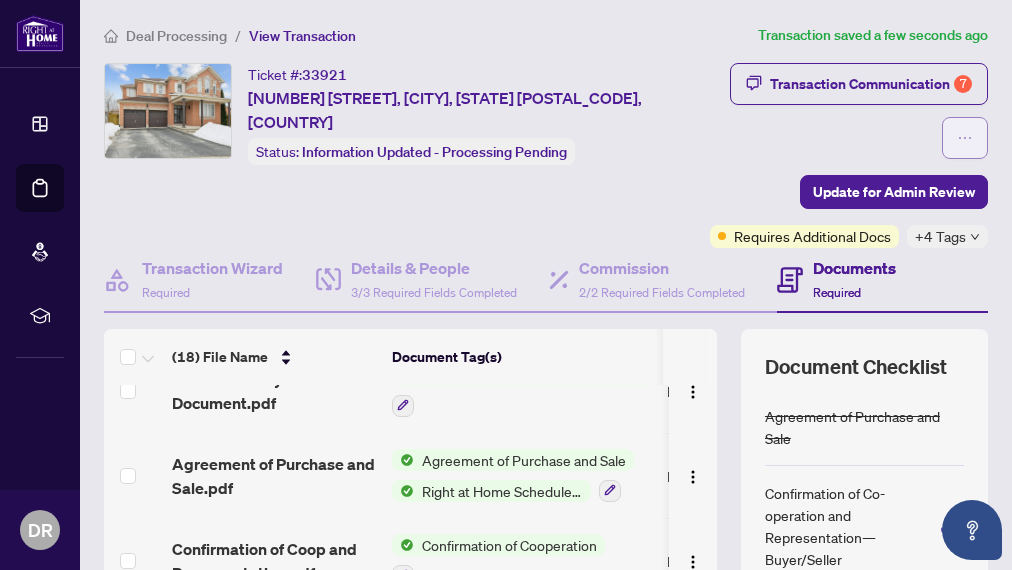 click at bounding box center [965, 138] 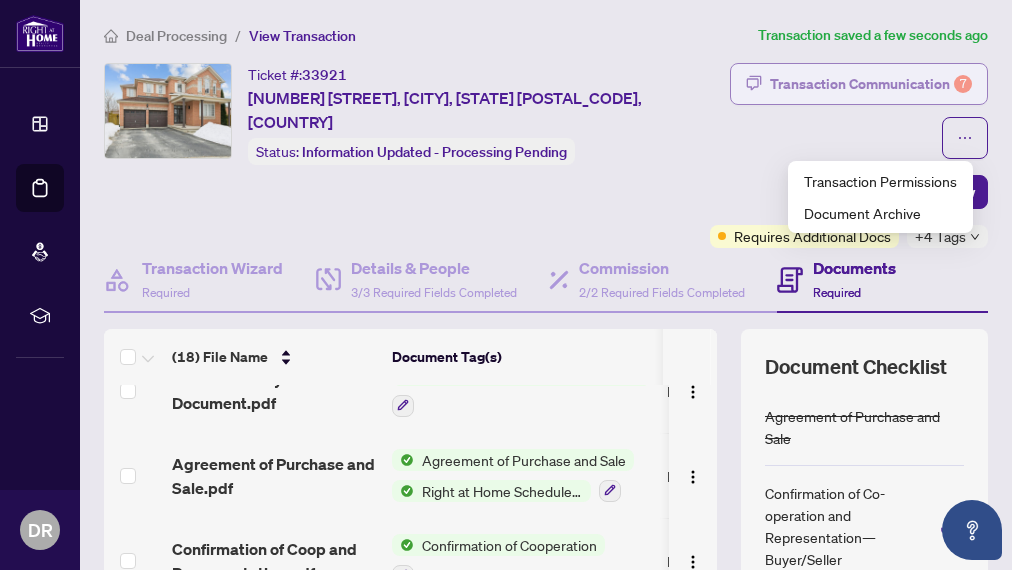 click on "Transaction Communication 7" at bounding box center [871, 84] 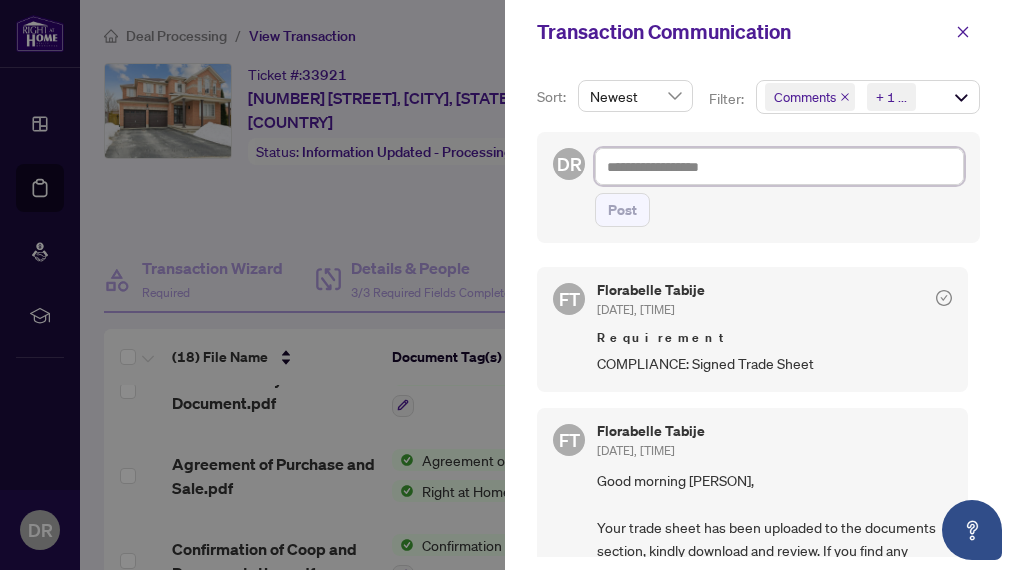 click at bounding box center (779, 166) 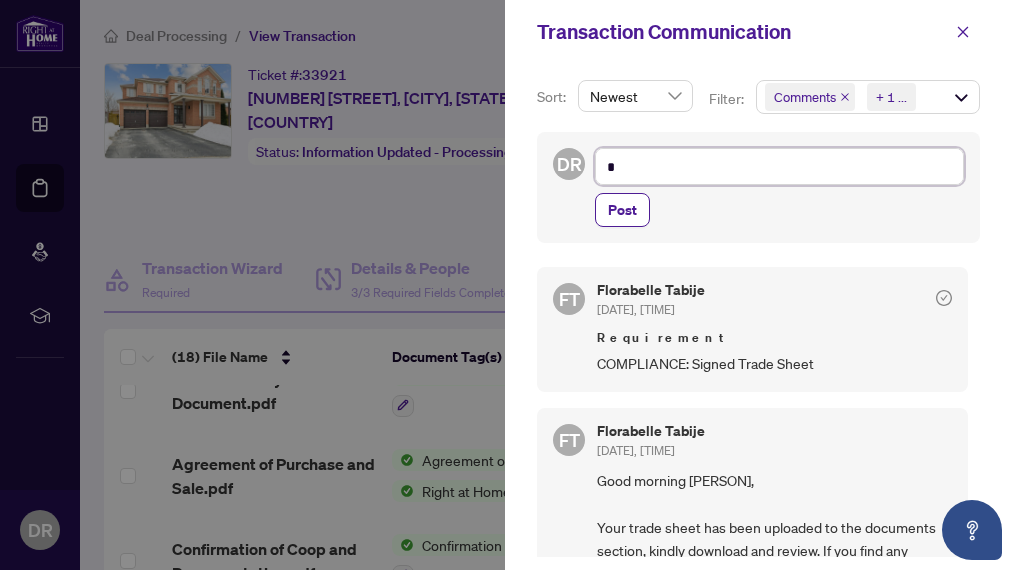 type on "*" 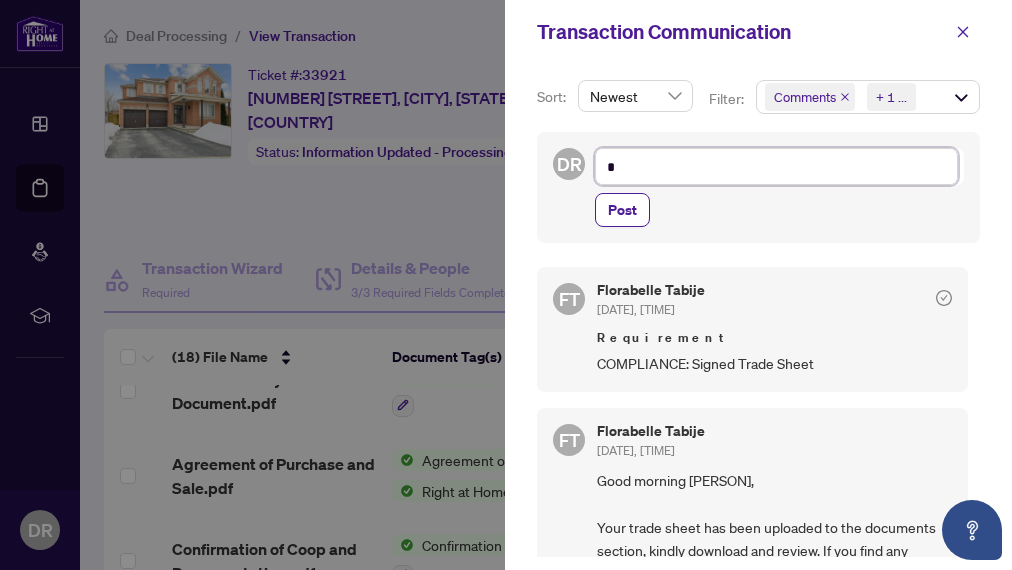 type on "**" 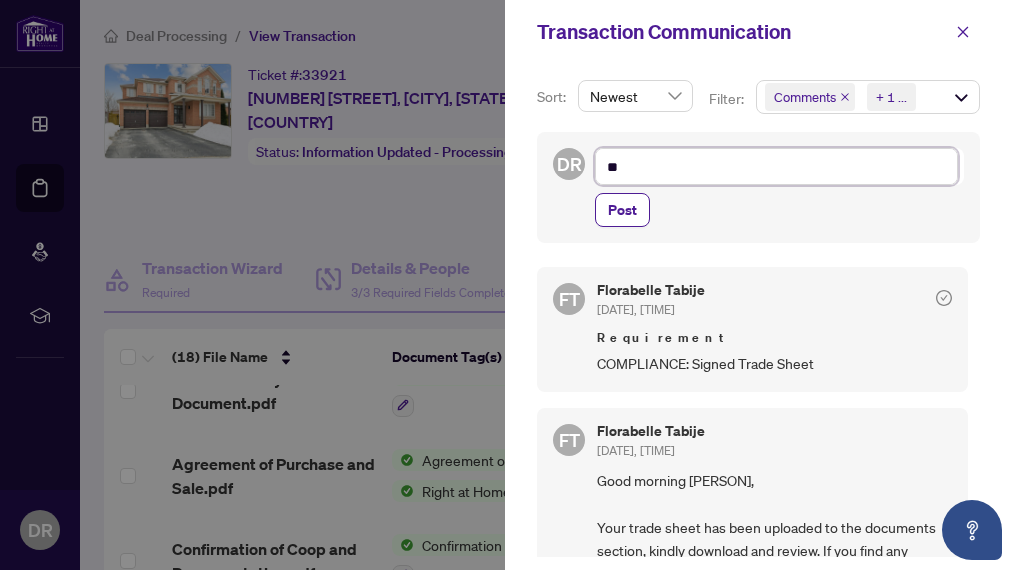 type on "***" 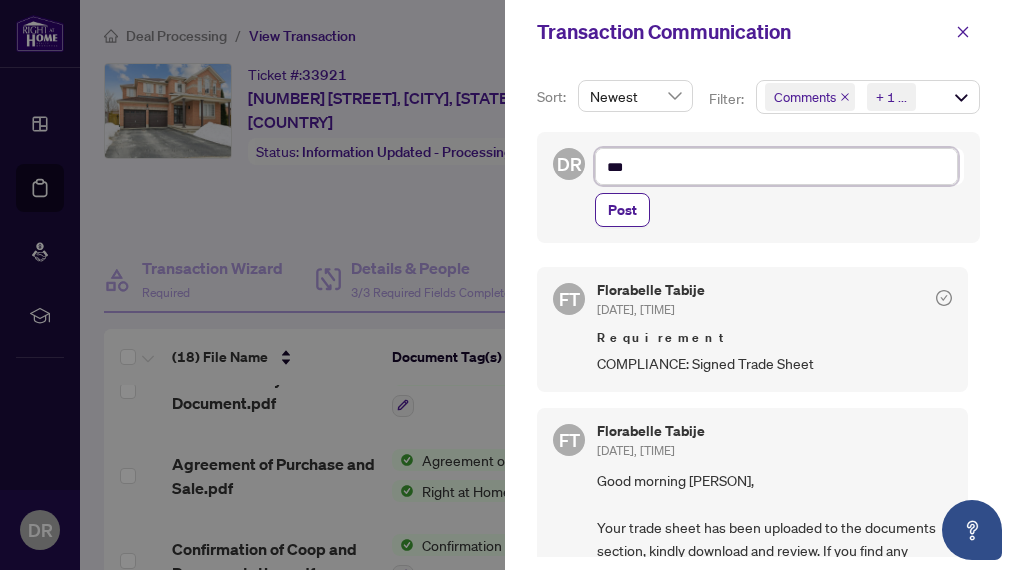 type on "****" 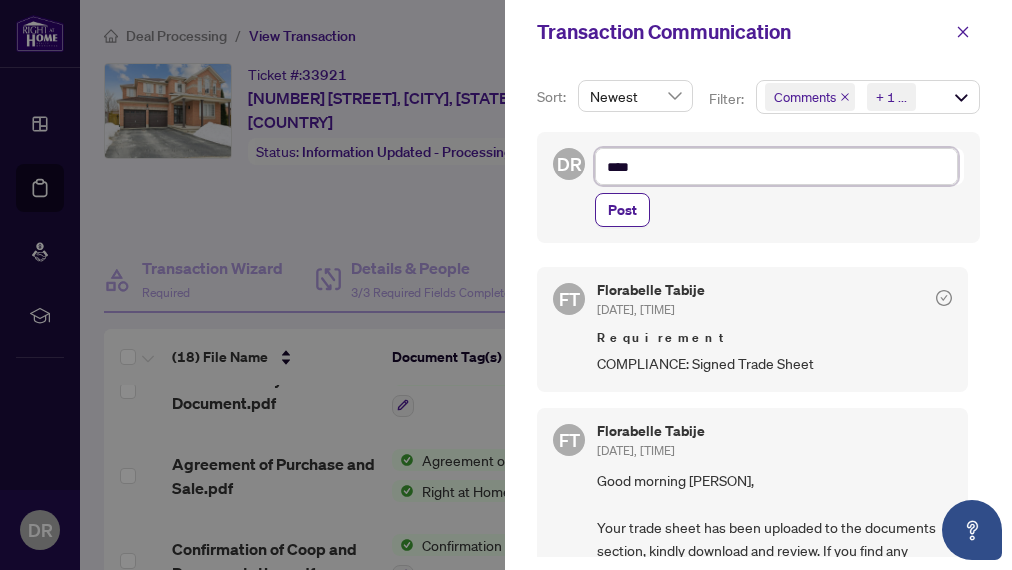 type on "*****" 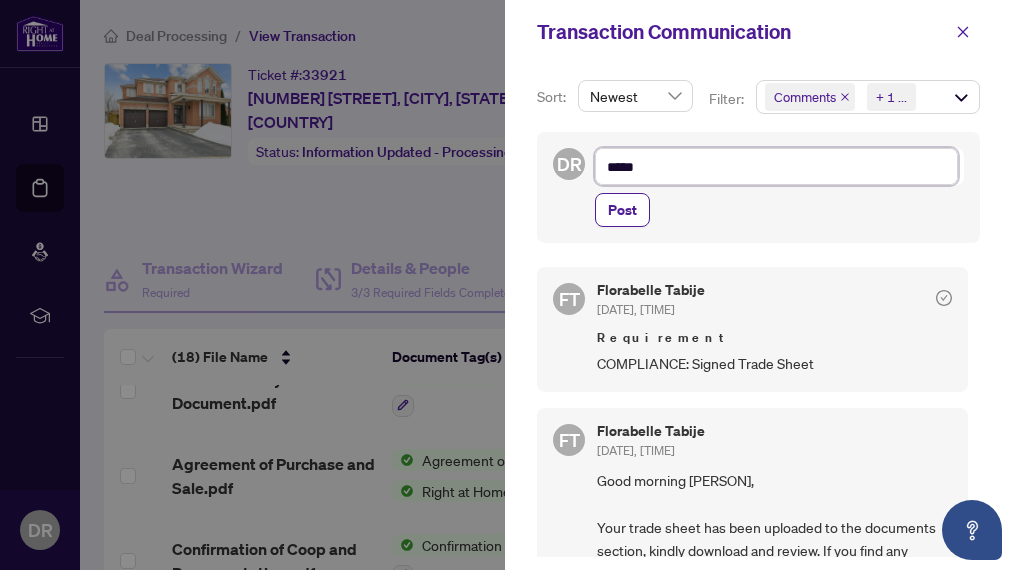 type on "******" 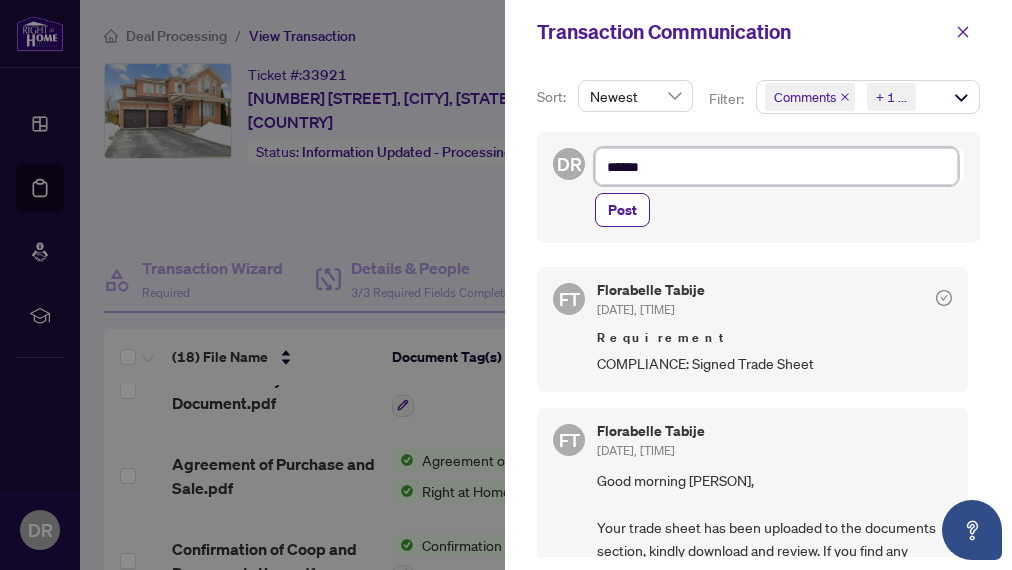 type on "******" 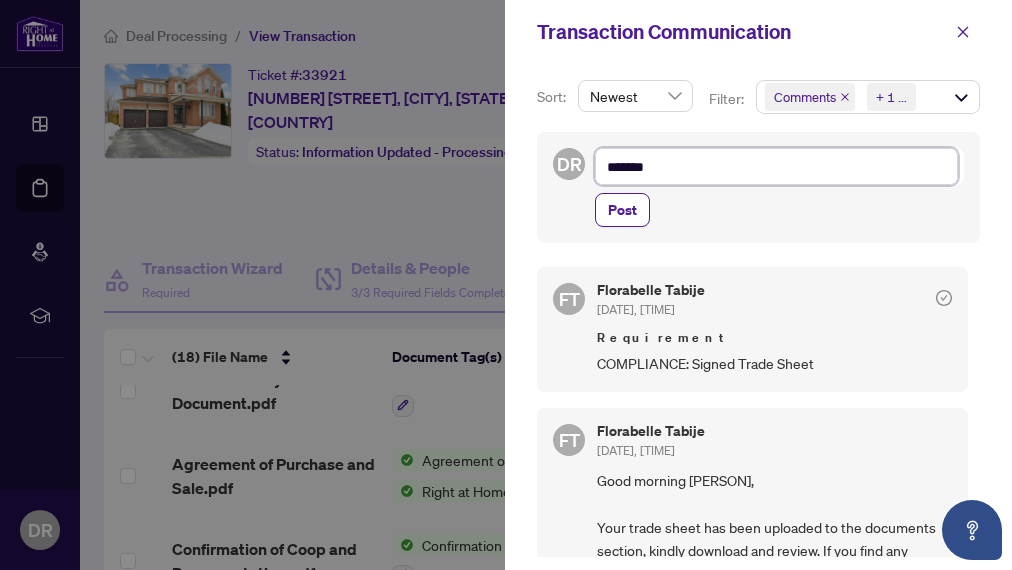type on "********" 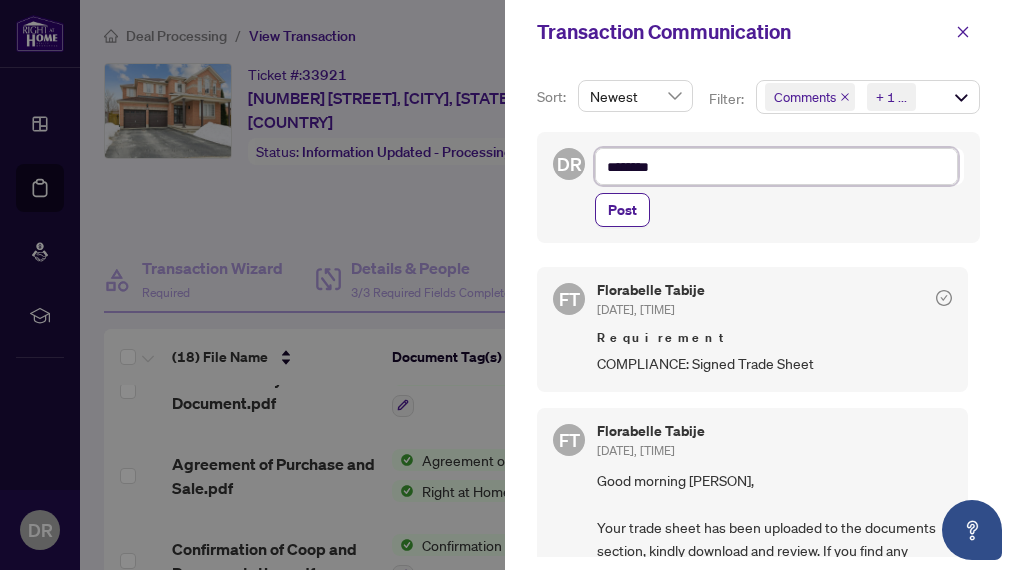 type on "*********" 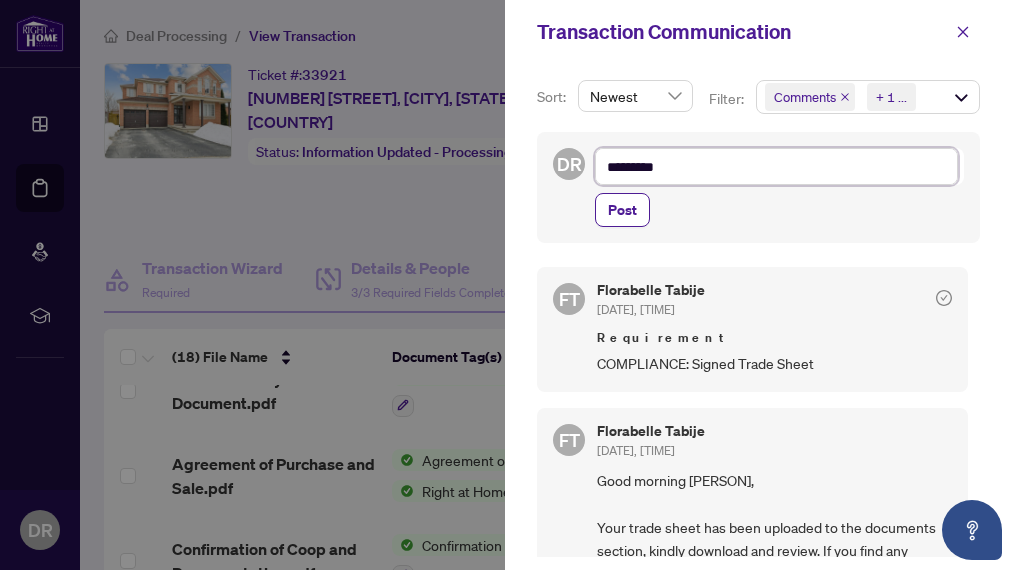 type on "**********" 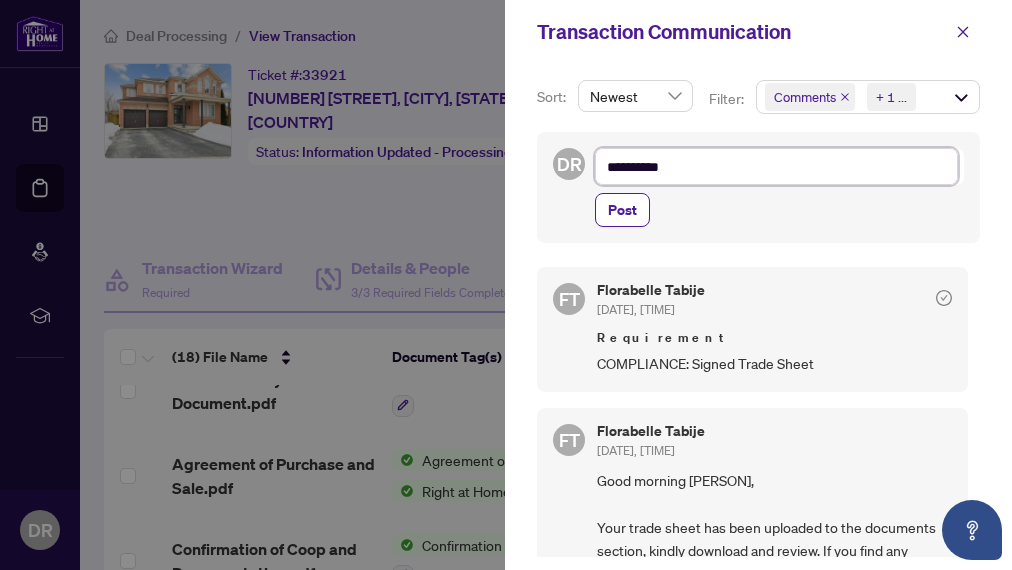 type on "**********" 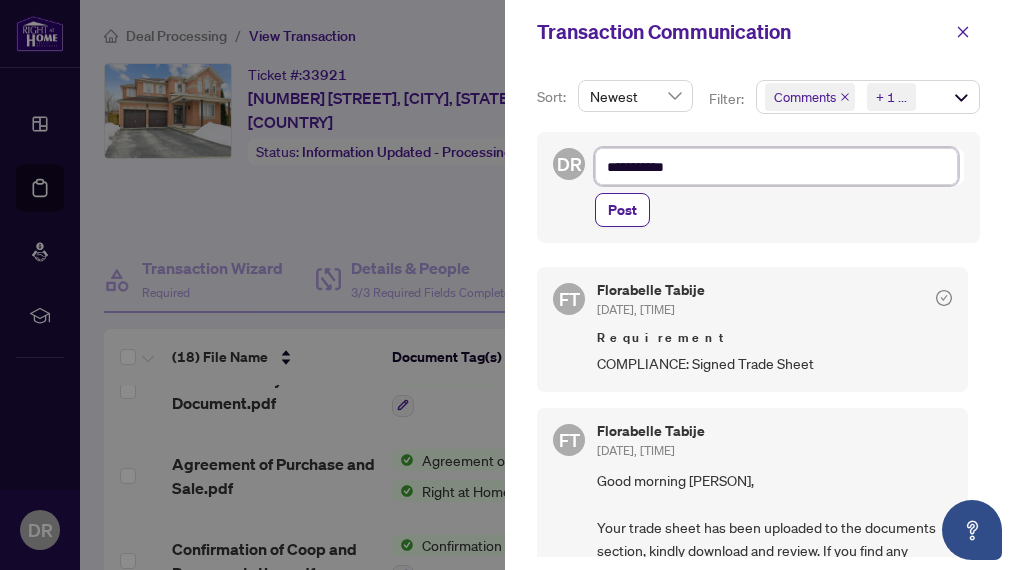 type on "**********" 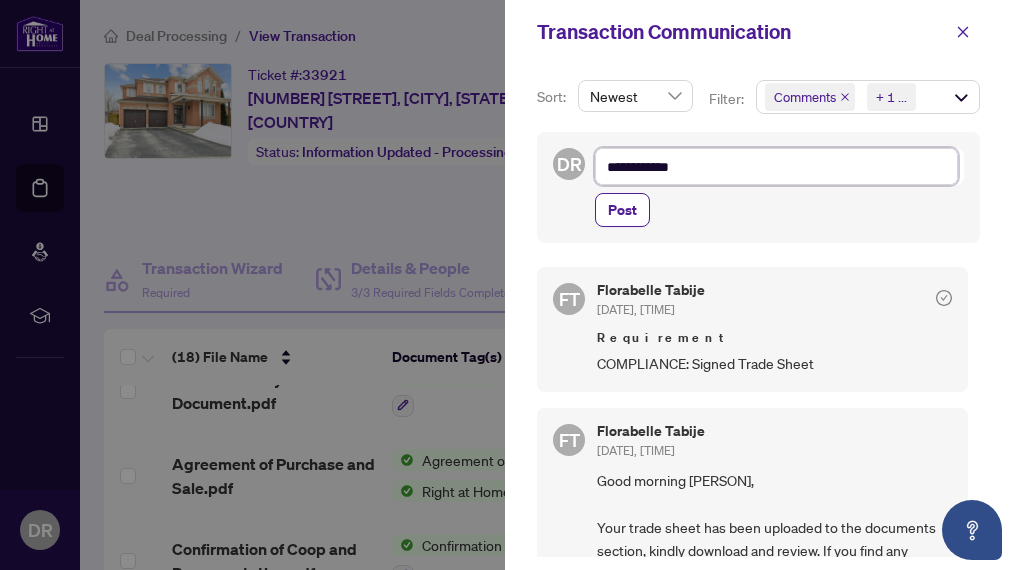 type on "**********" 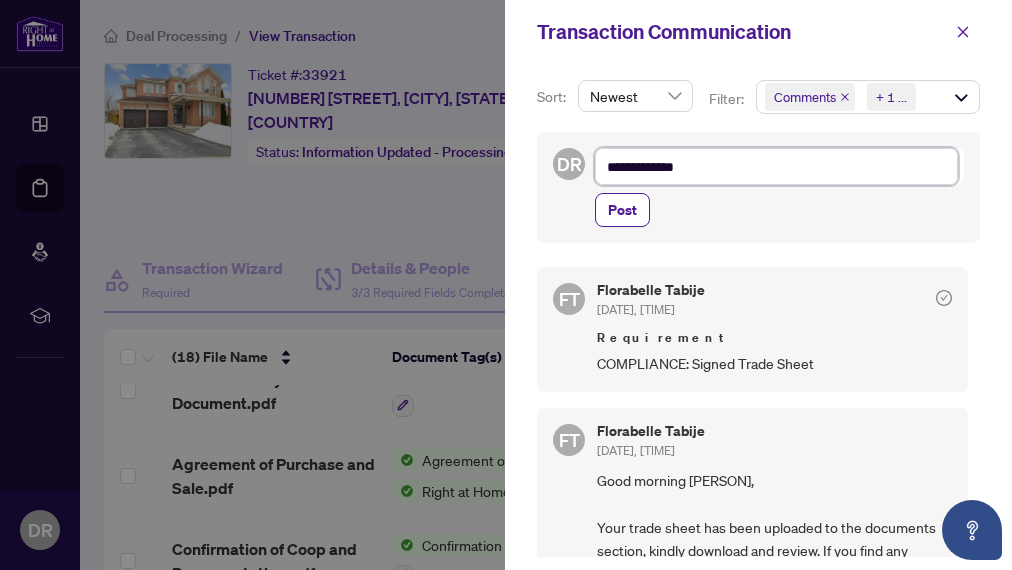 type on "**********" 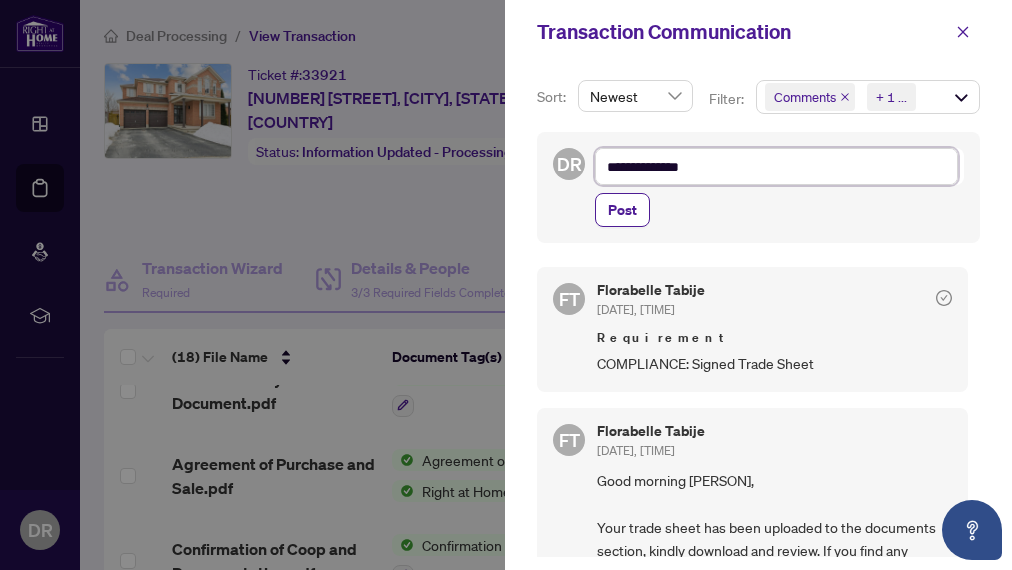 type on "**********" 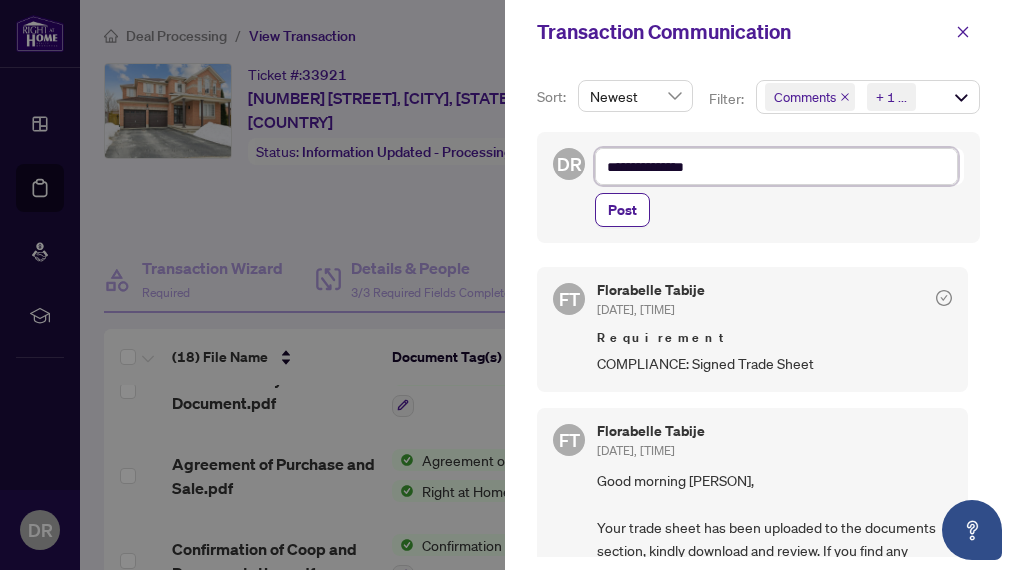 type on "**********" 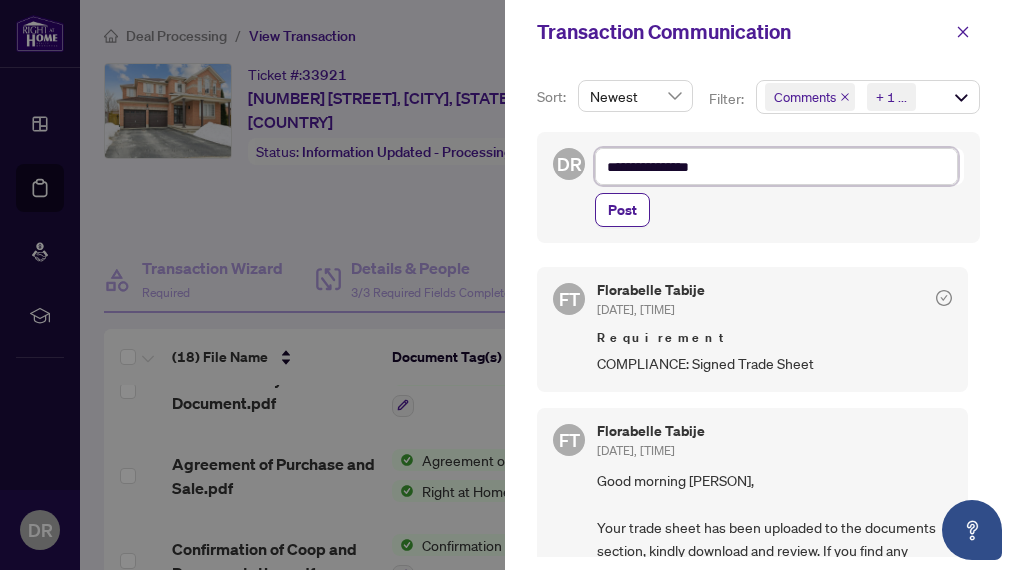 type on "**********" 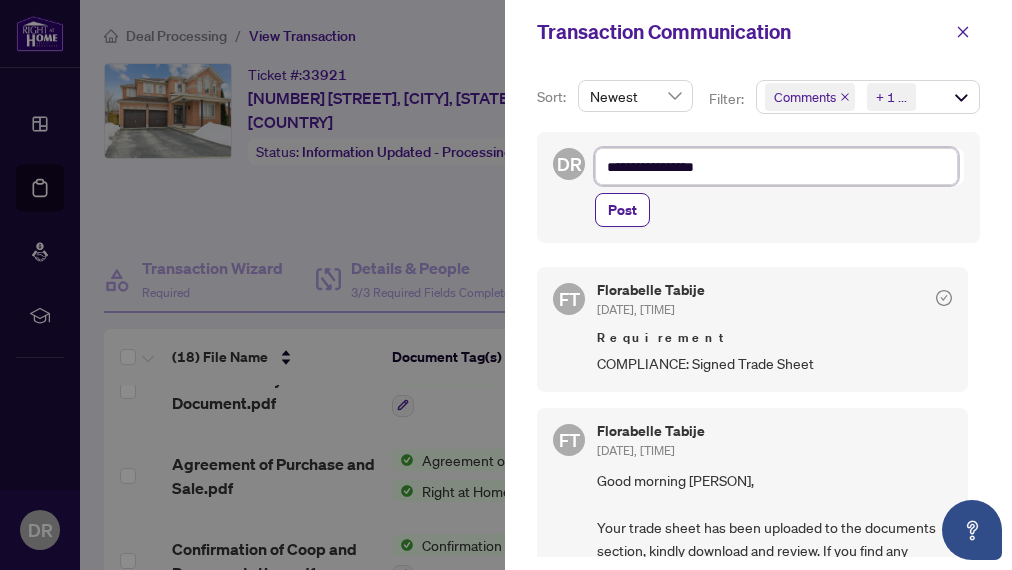 type on "**********" 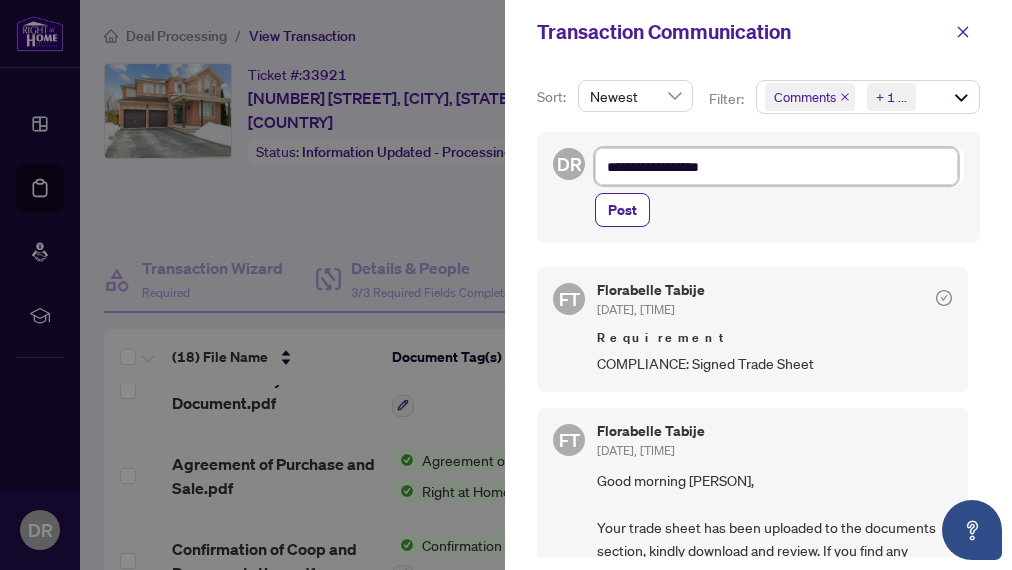 type on "**********" 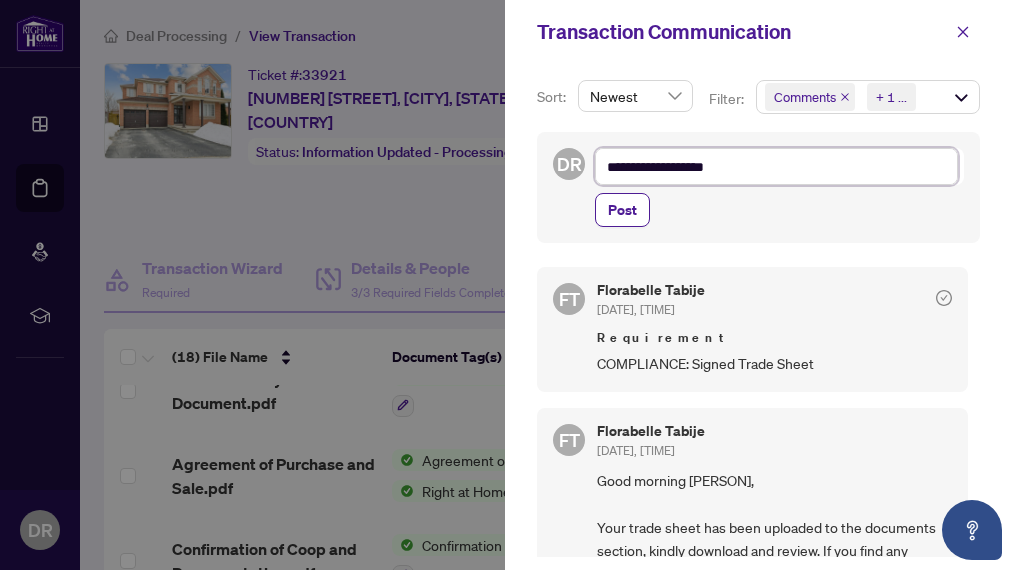 type on "**********" 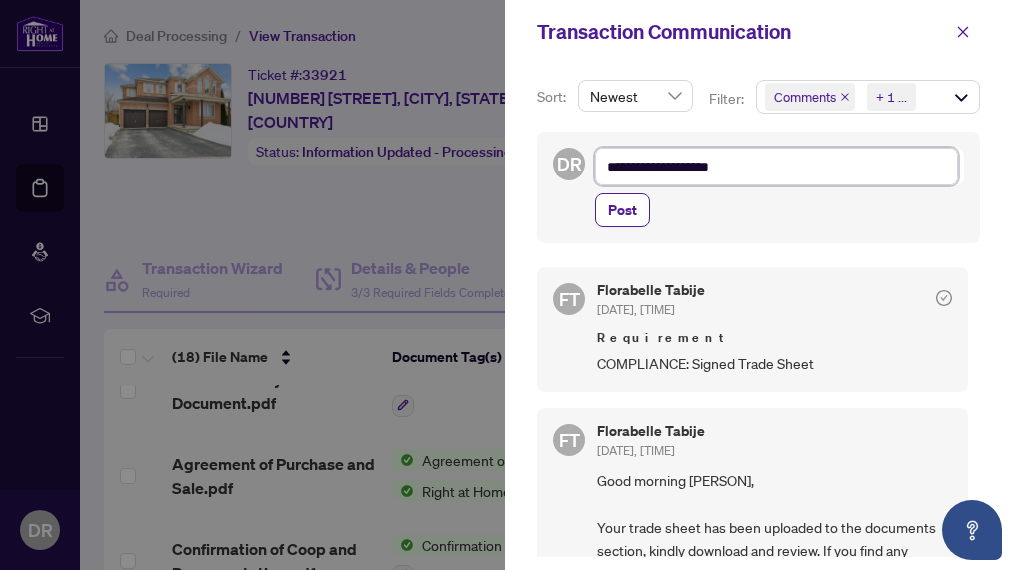 type on "**********" 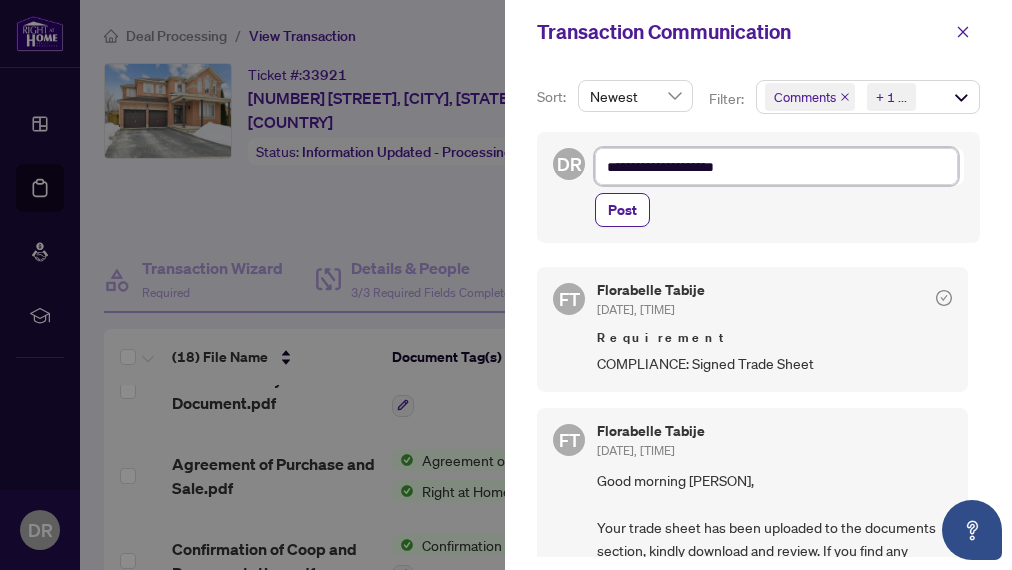 type on "**********" 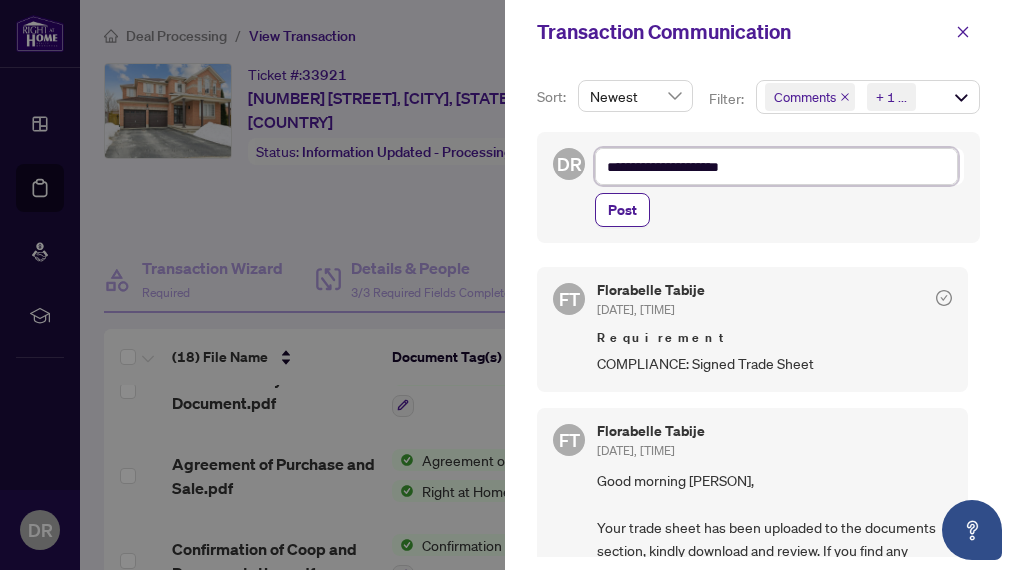 type on "**********" 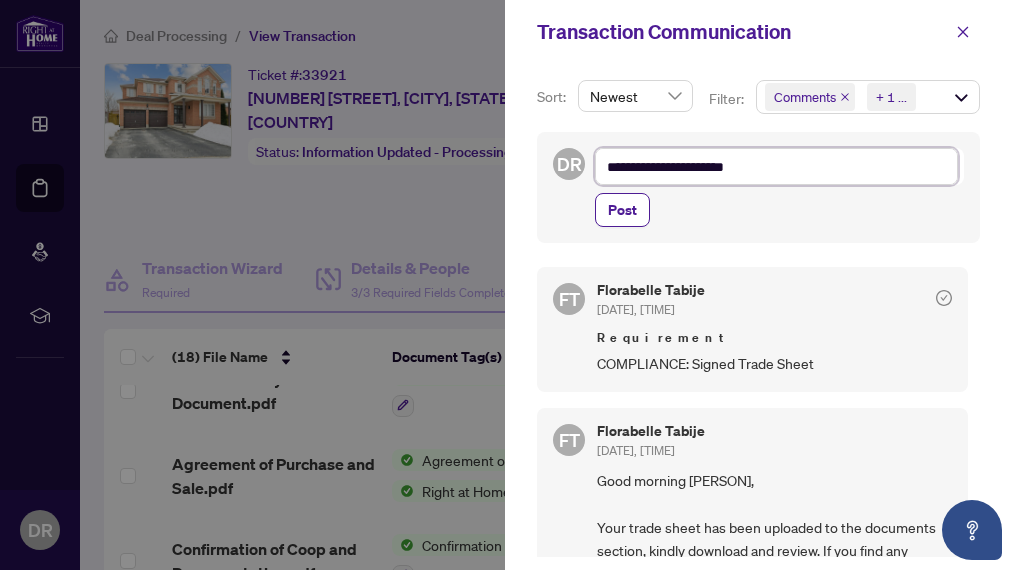 type on "**********" 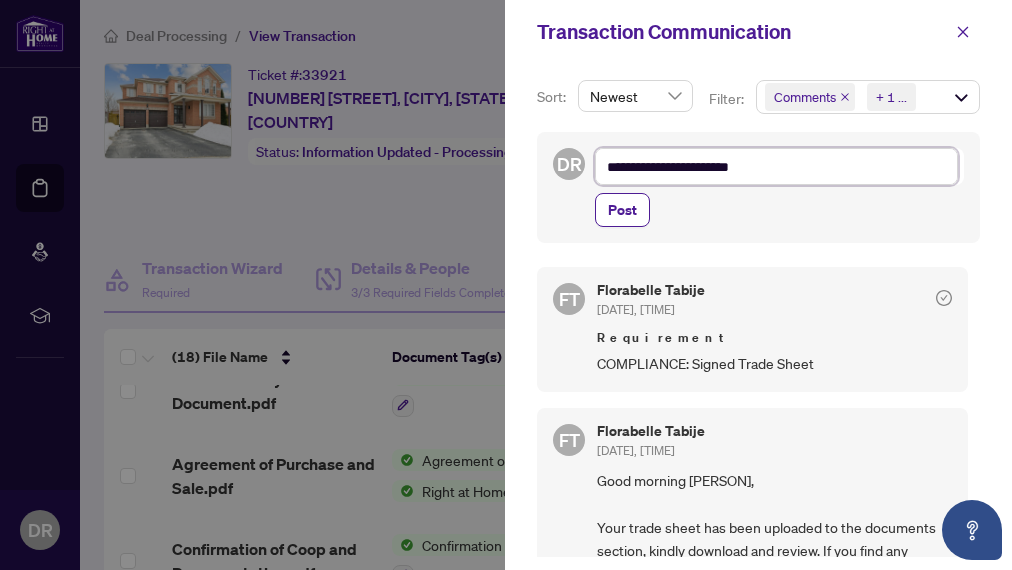 type on "**********" 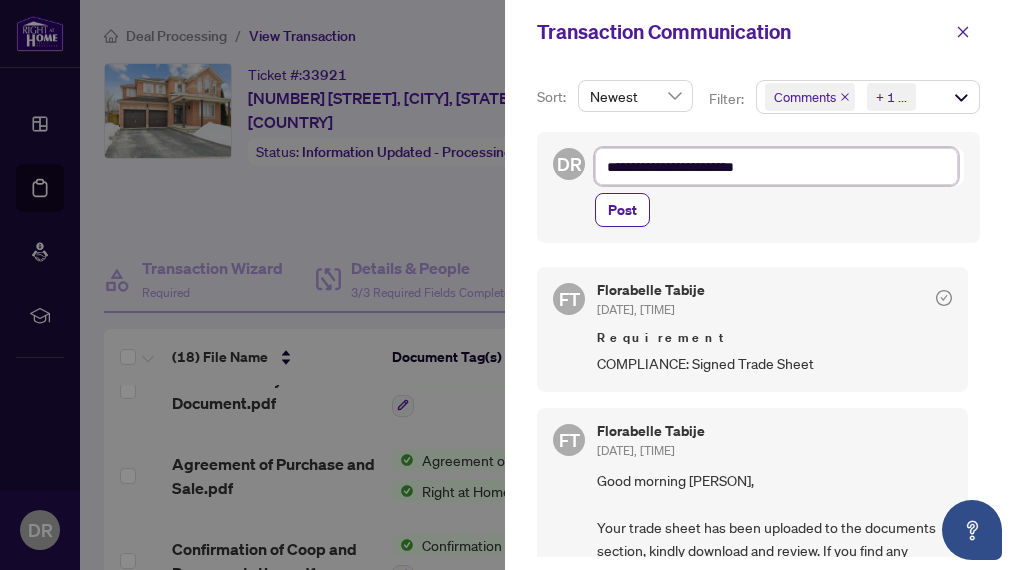 type on "**********" 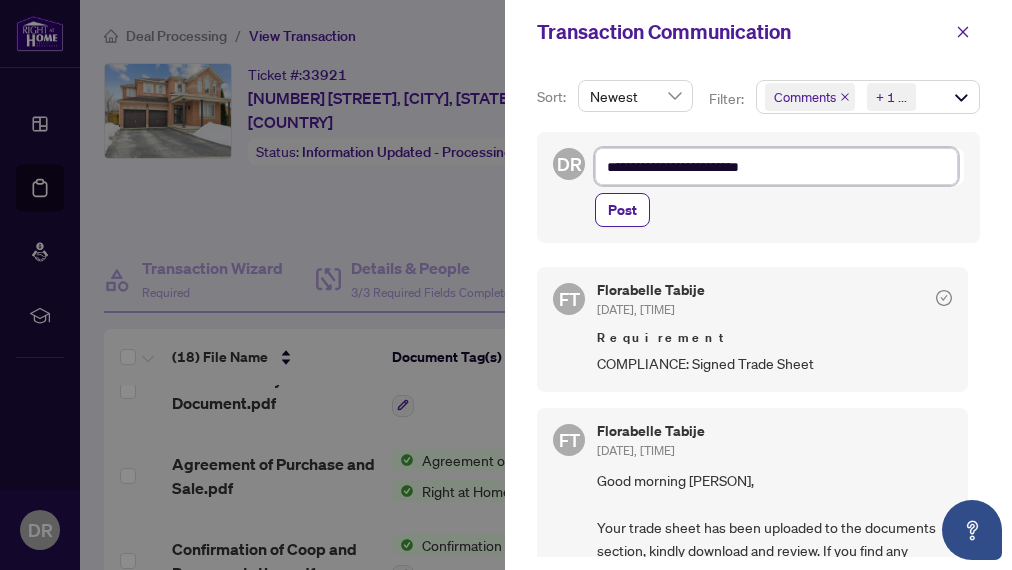 type on "**********" 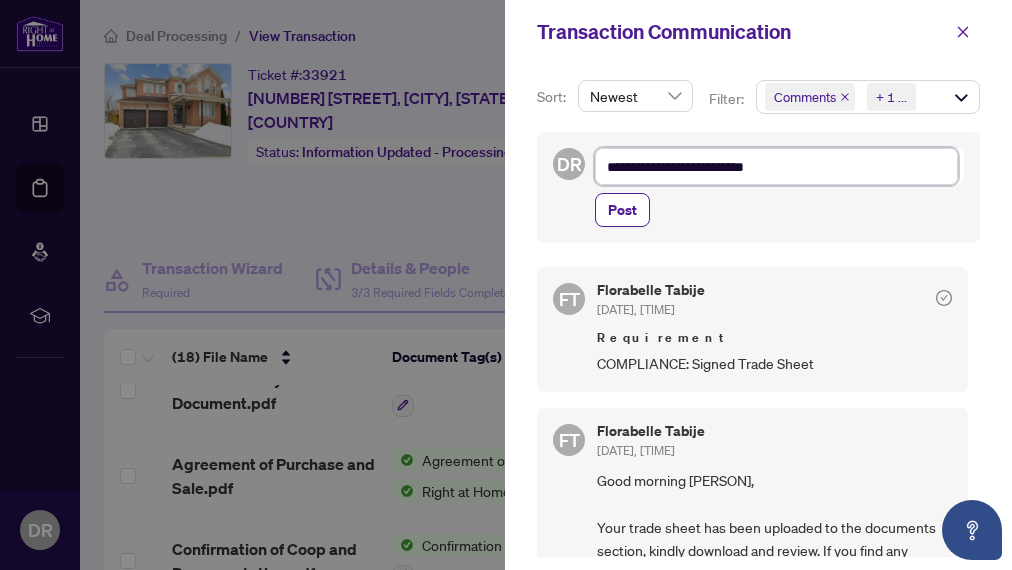 type on "**********" 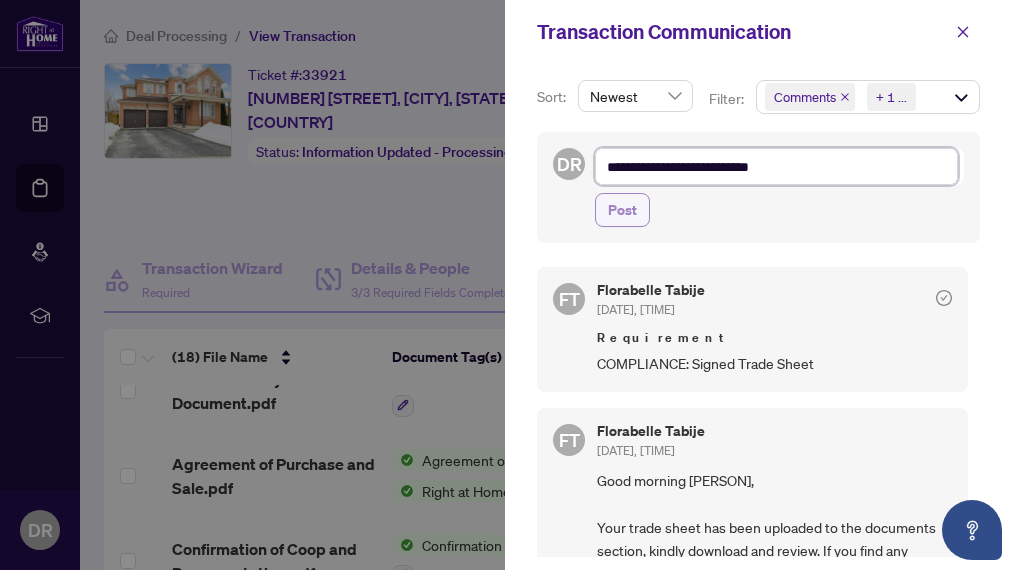 type on "**********" 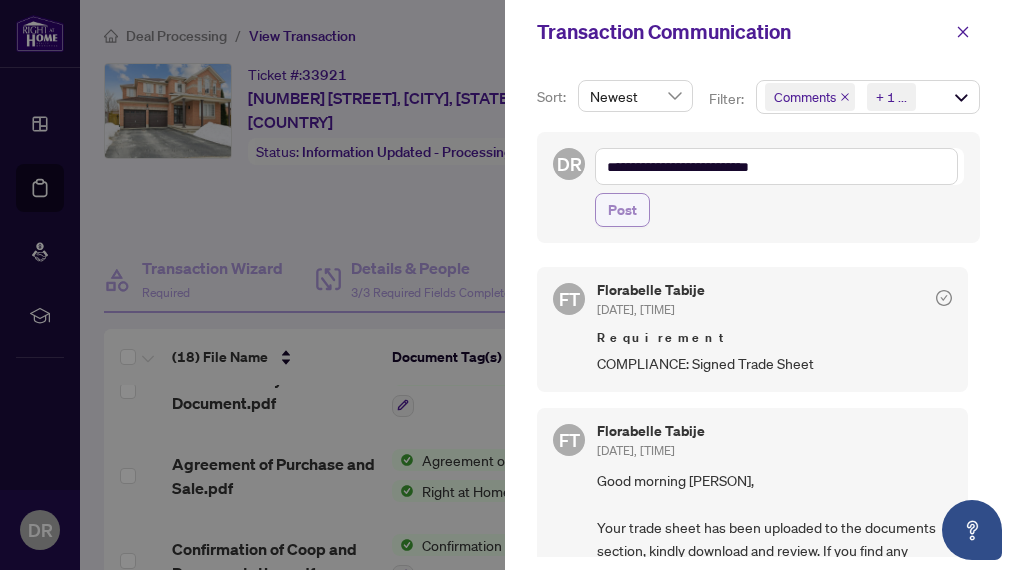 click on "Post" at bounding box center [622, 210] 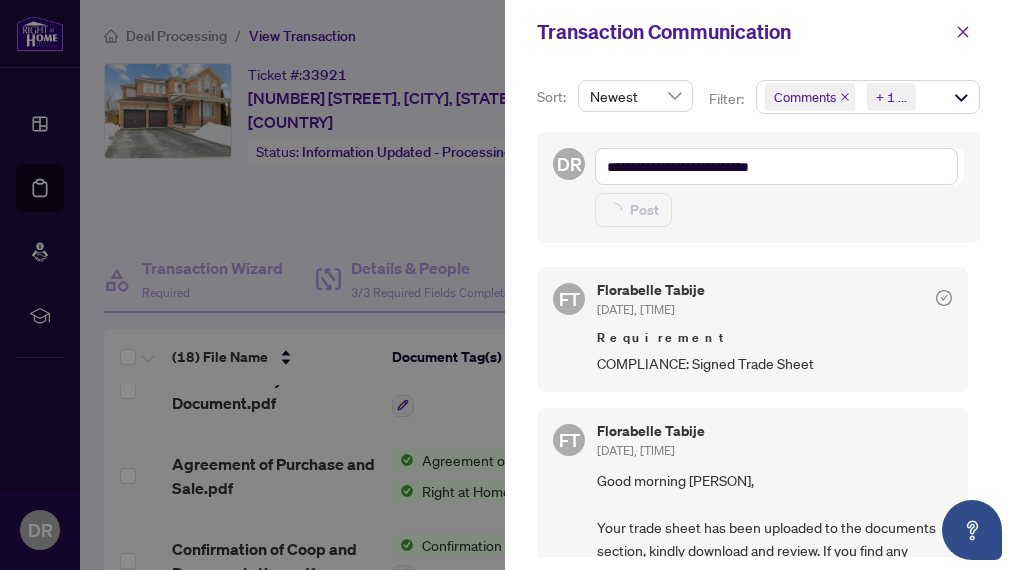 type 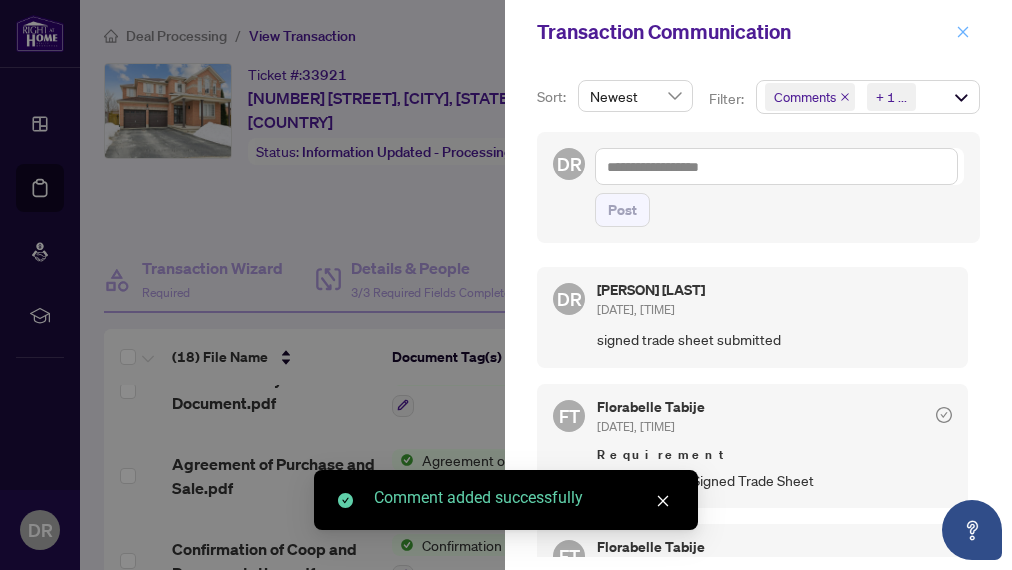 click 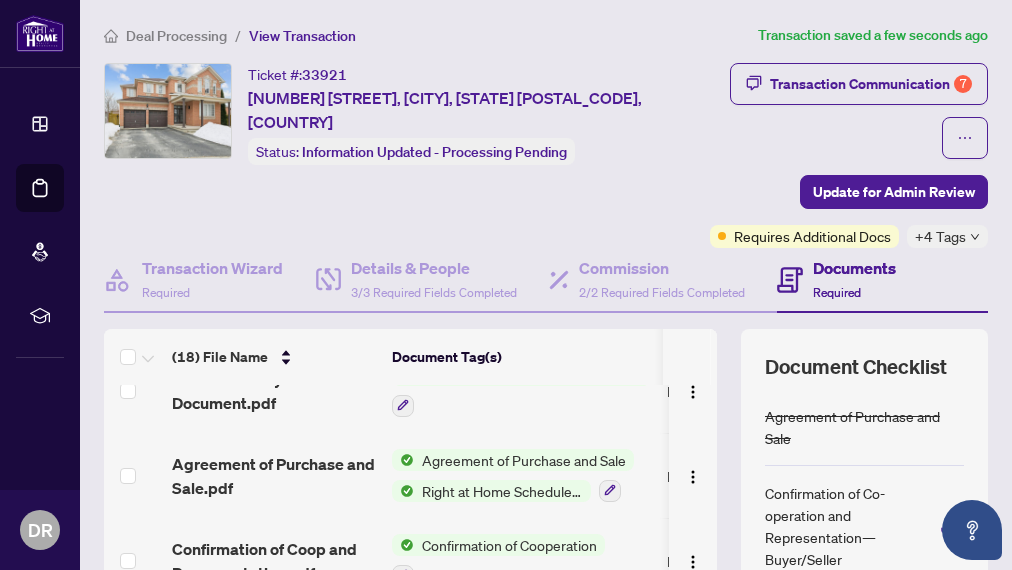 scroll, scrollTop: 320, scrollLeft: 0, axis: vertical 